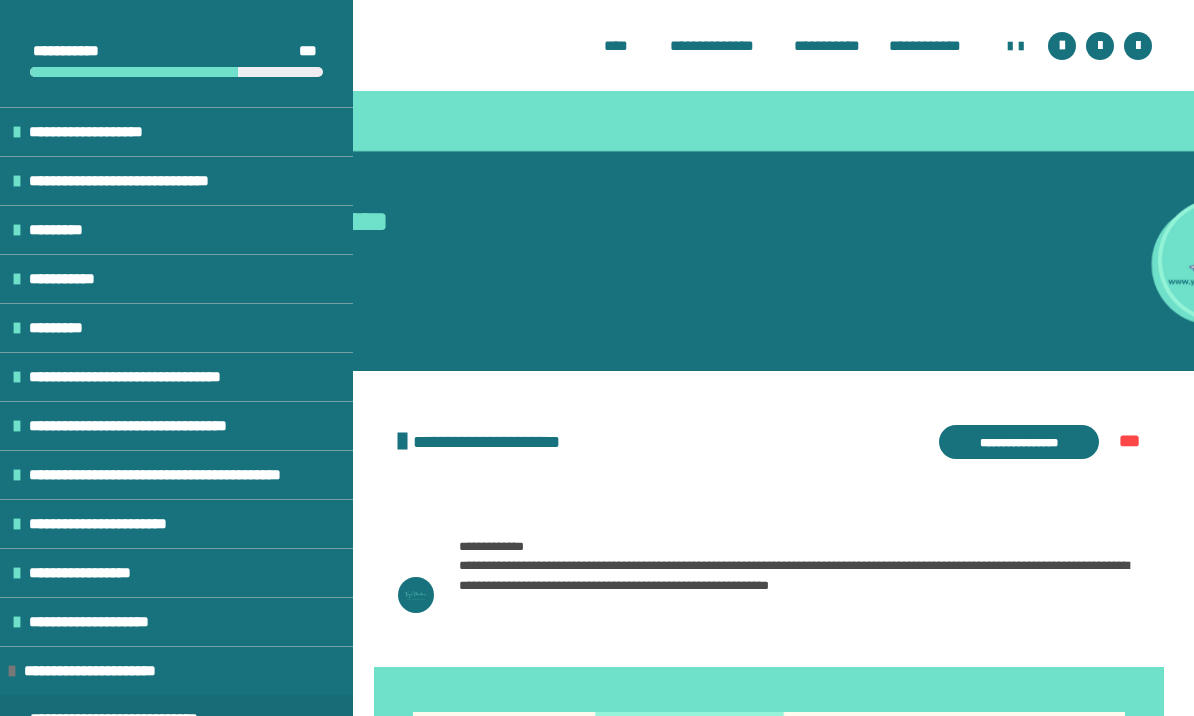 scroll, scrollTop: 521, scrollLeft: 0, axis: vertical 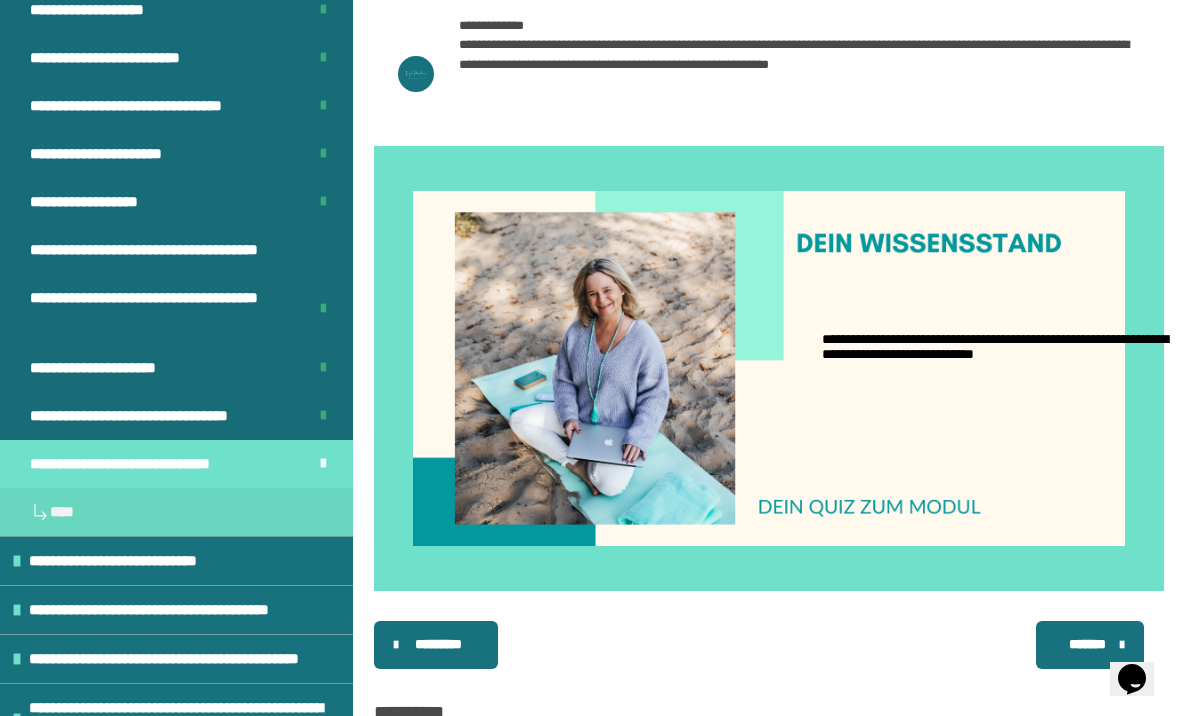 click on "**********" at bounding box center [134, 464] 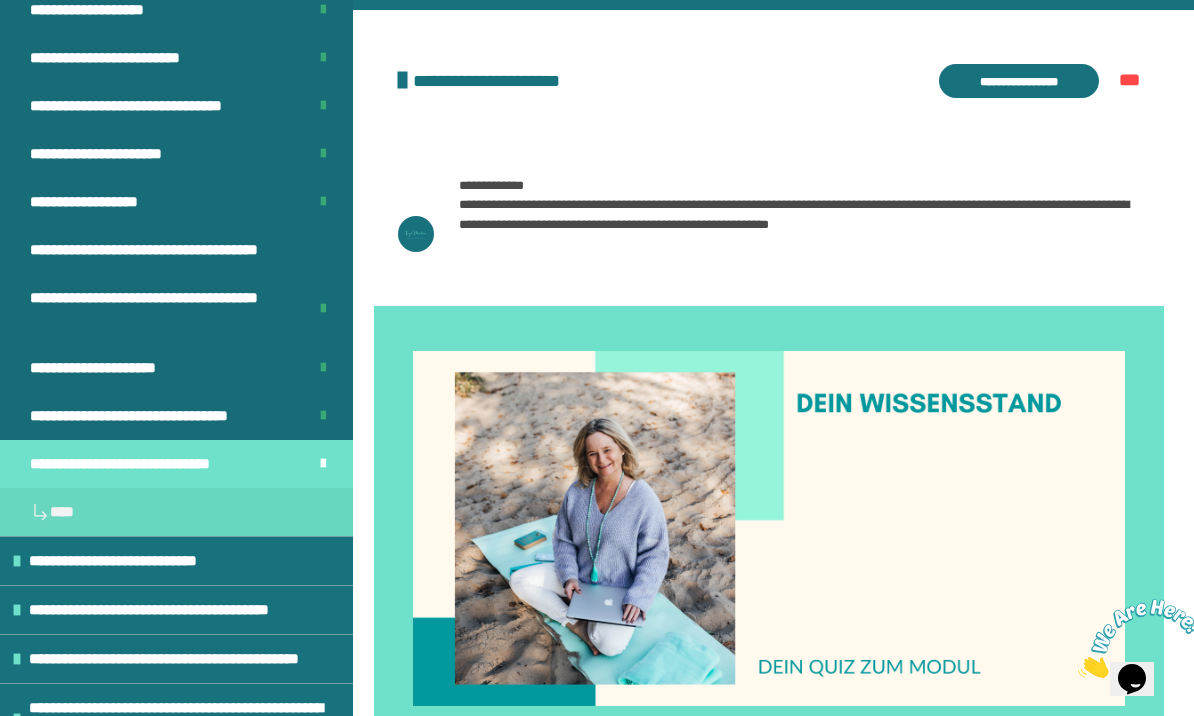 click on "**********" at bounding box center (1019, 81) 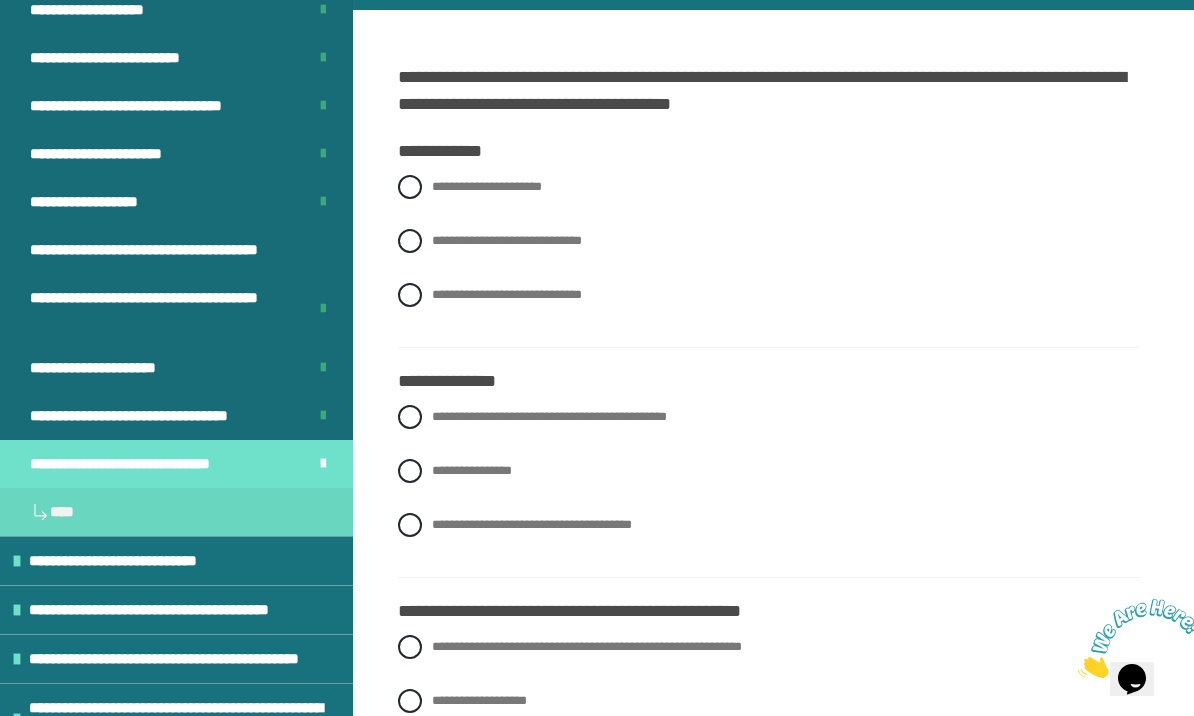 click on "**********" at bounding box center [769, 241] 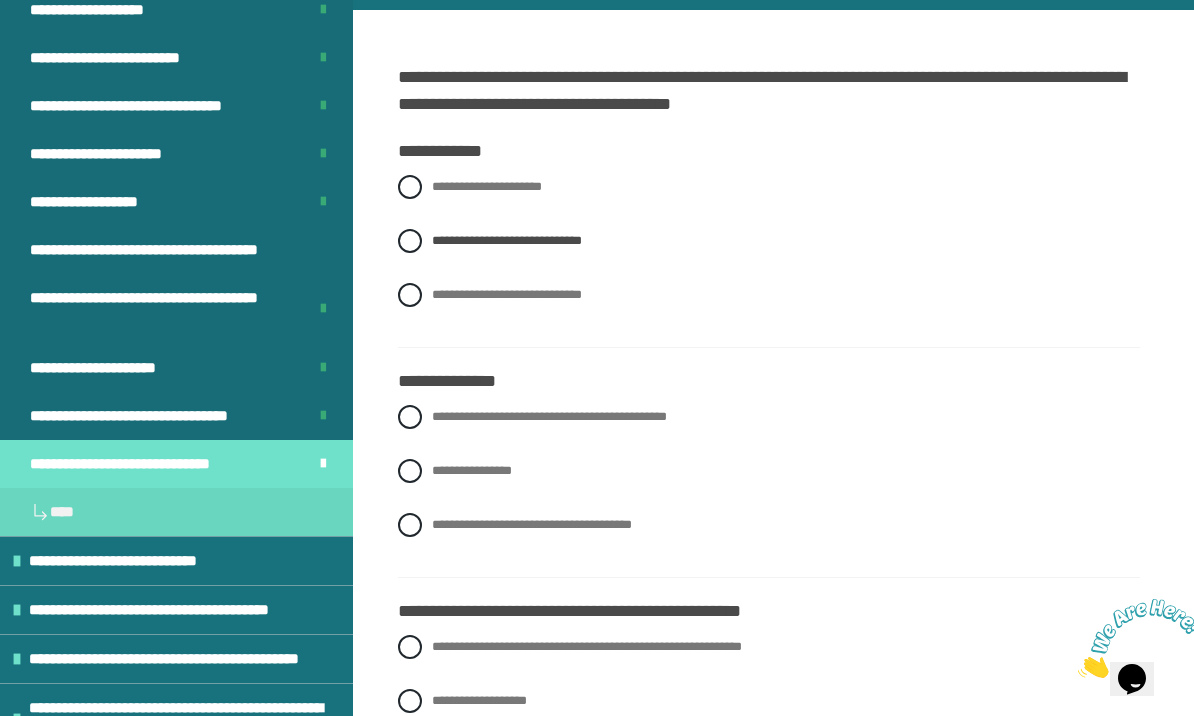 click on "**********" at bounding box center (769, 471) 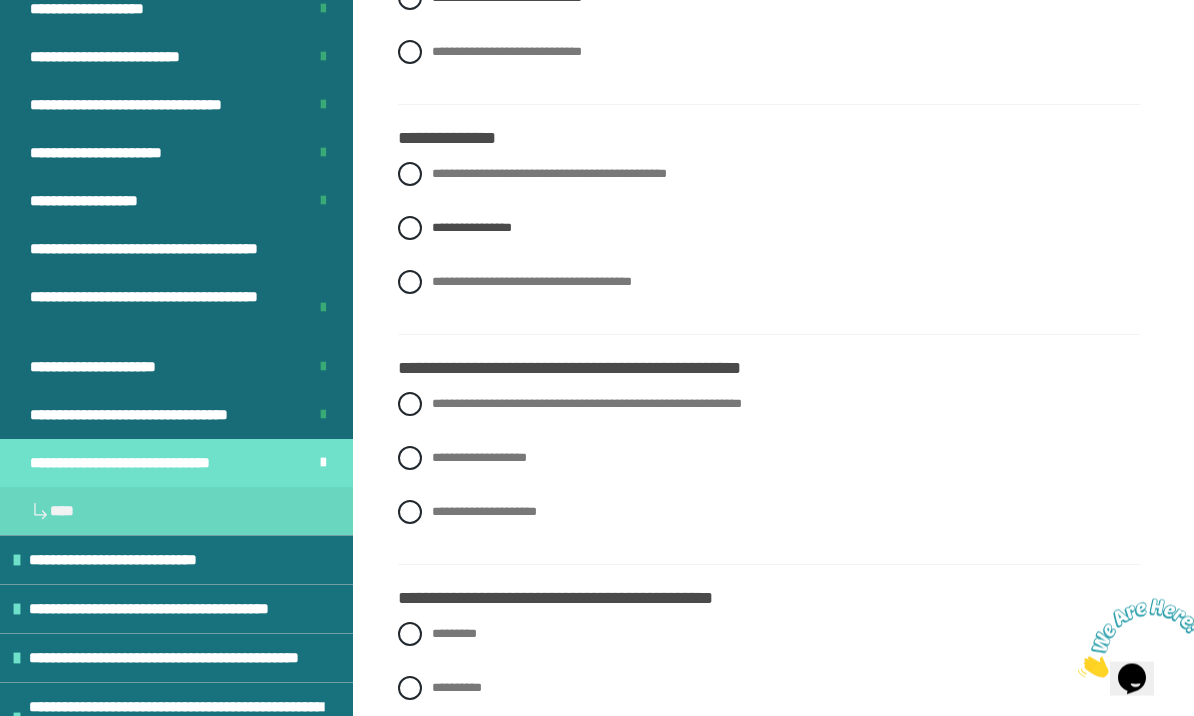 scroll, scrollTop: 604, scrollLeft: 0, axis: vertical 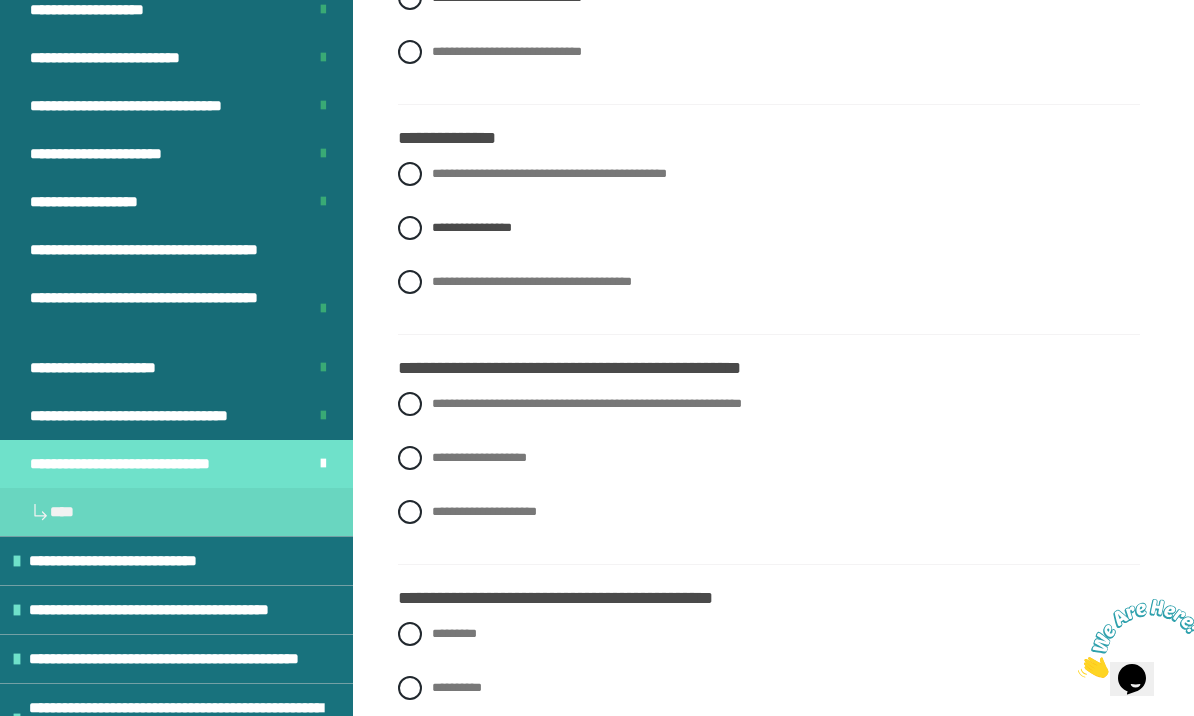 click on "**********" at bounding box center [769, 458] 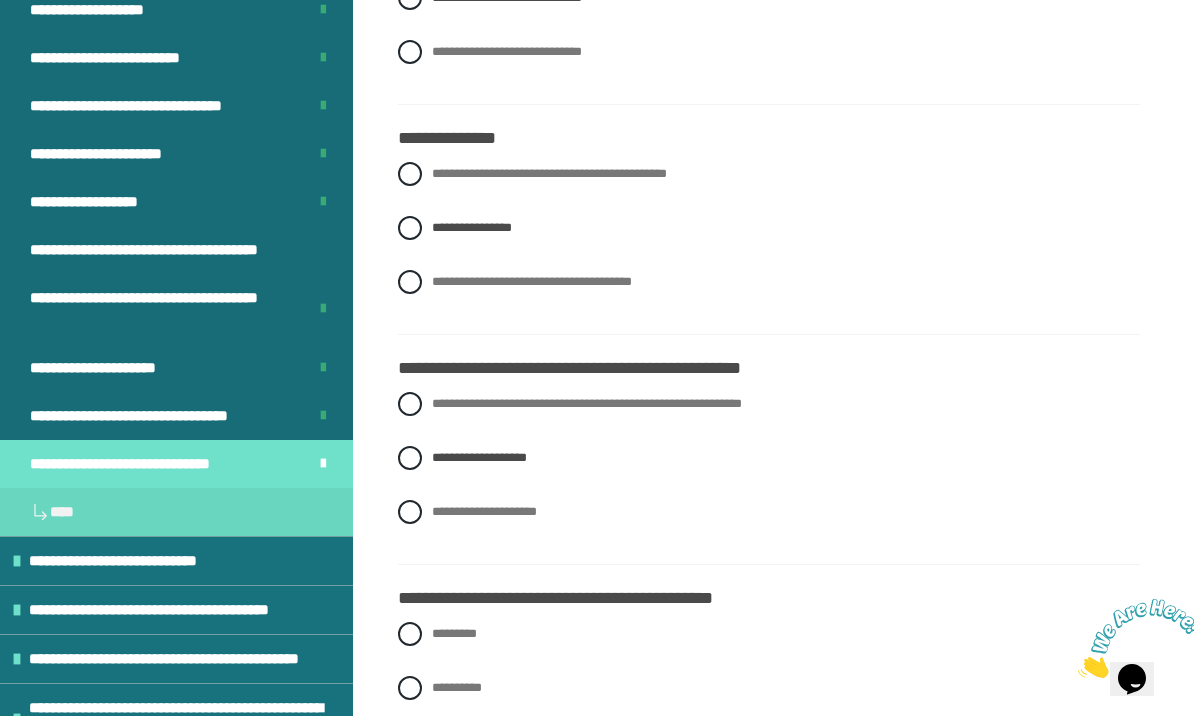 click on "********" at bounding box center [769, 742] 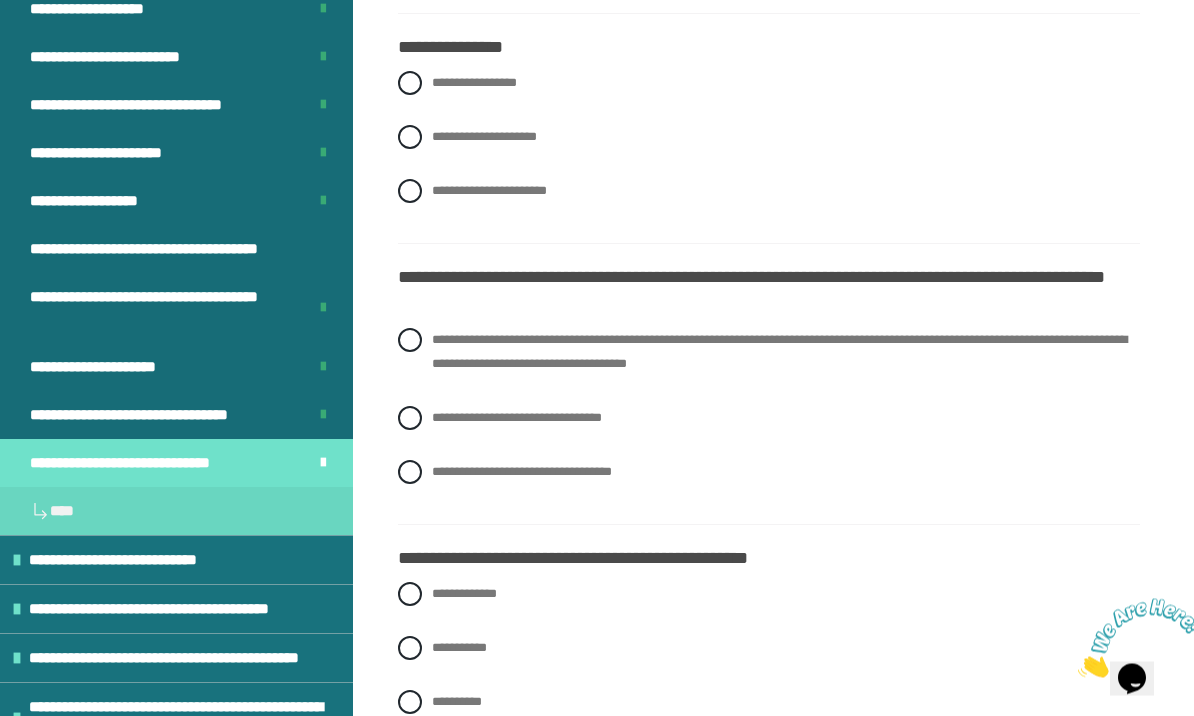 scroll, scrollTop: 1385, scrollLeft: 0, axis: vertical 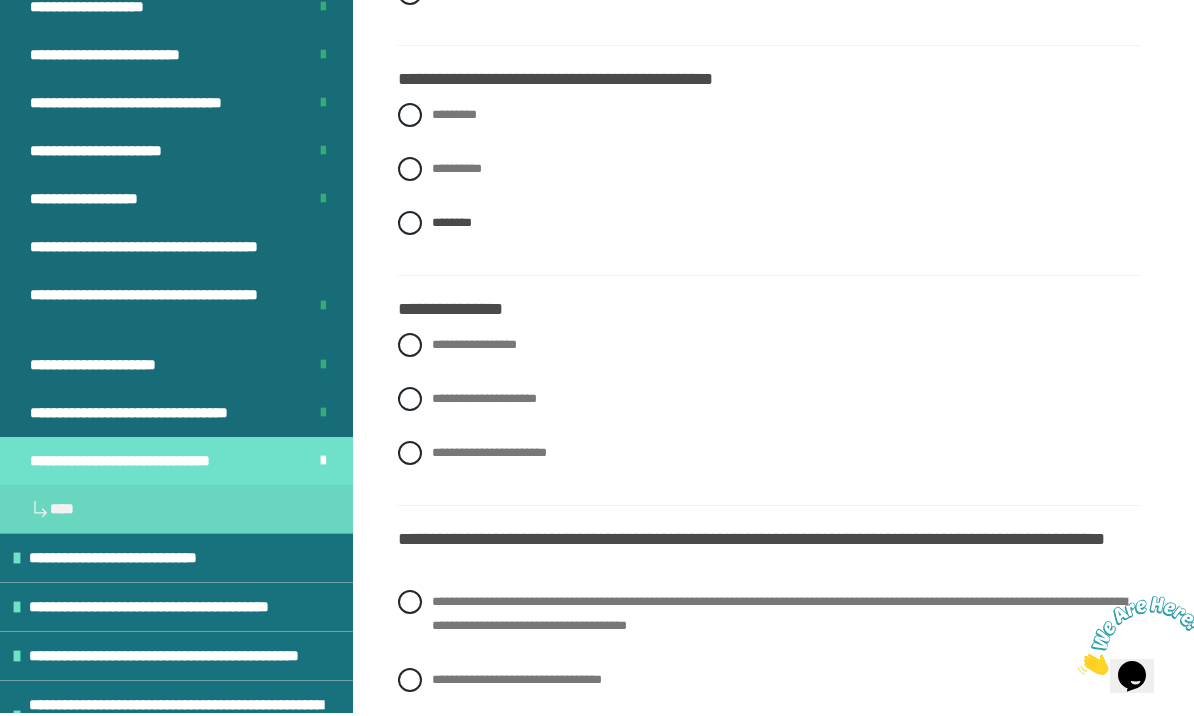 click at bounding box center (410, 348) 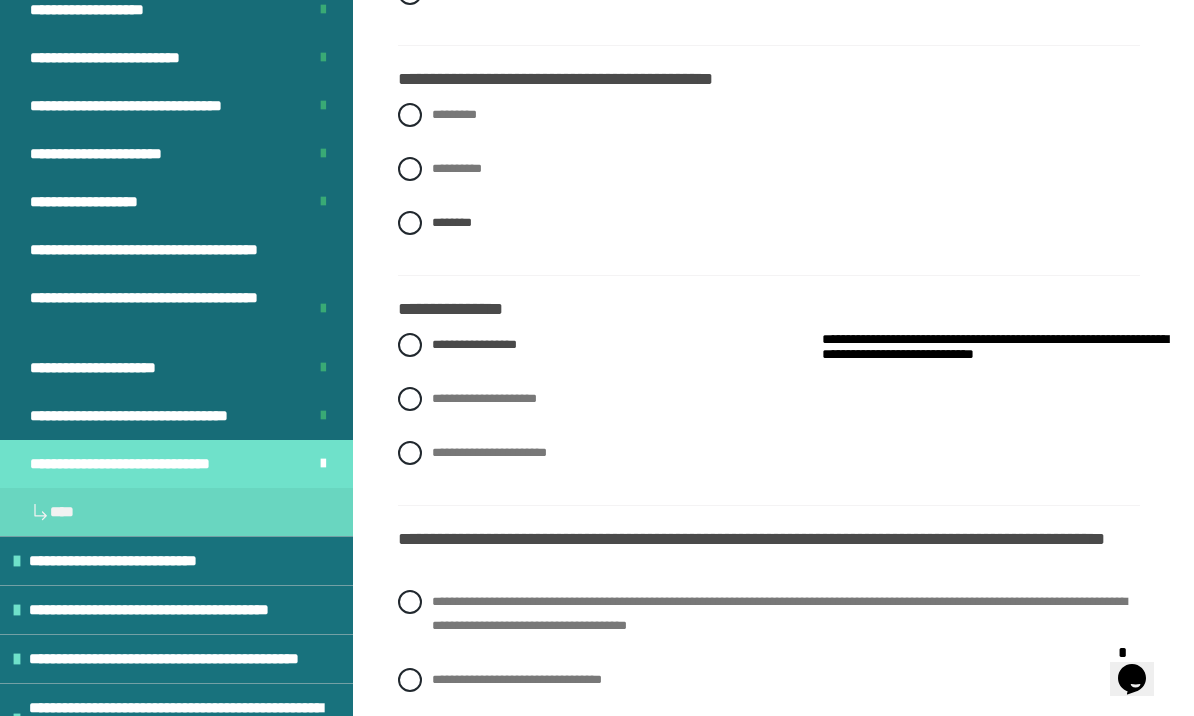 click at bounding box center [410, 602] 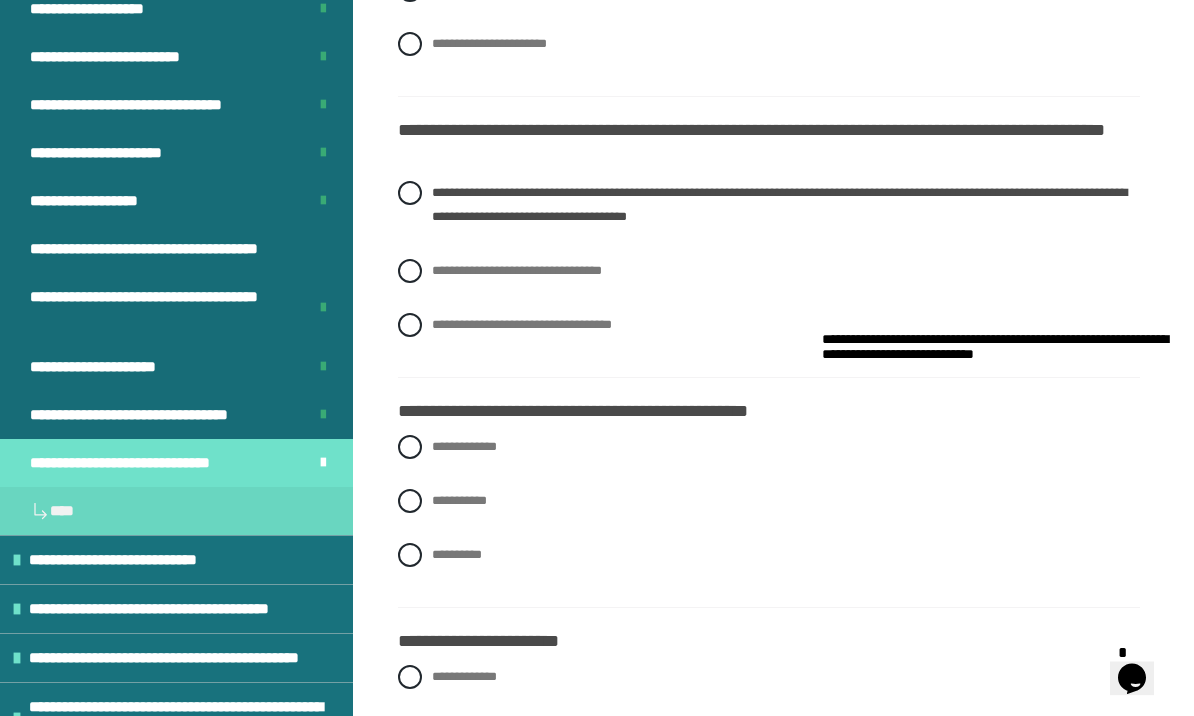 scroll, scrollTop: 1532, scrollLeft: 0, axis: vertical 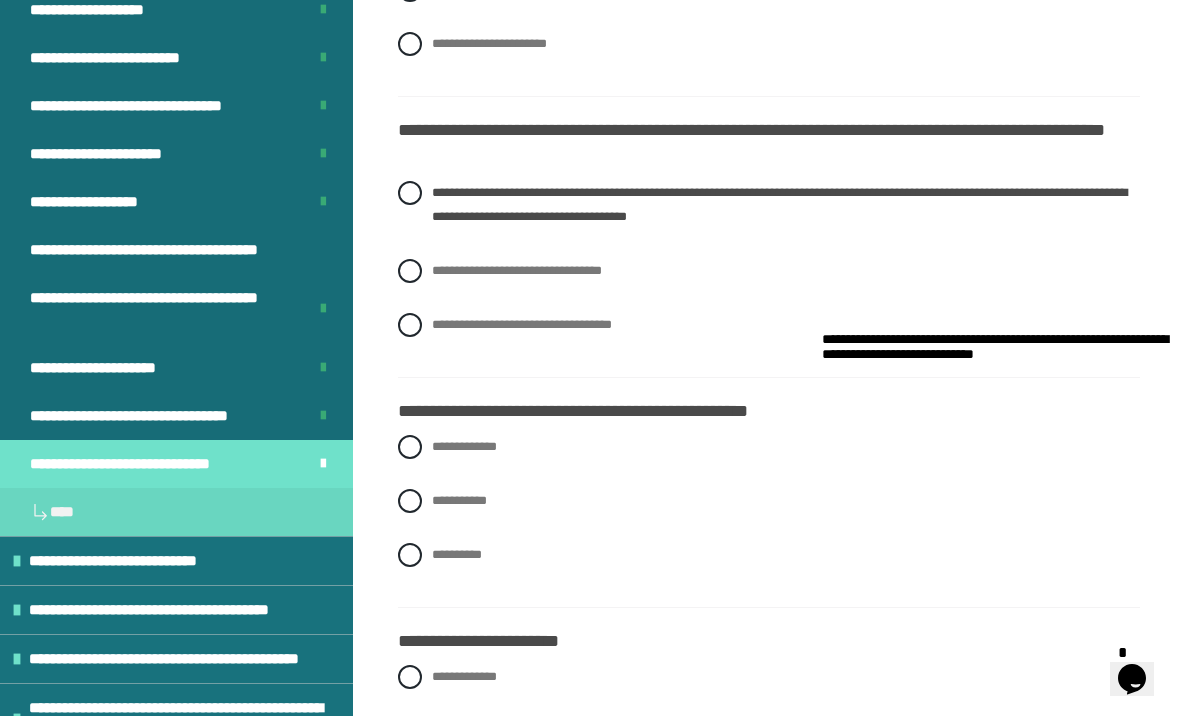 click at bounding box center (410, 447) 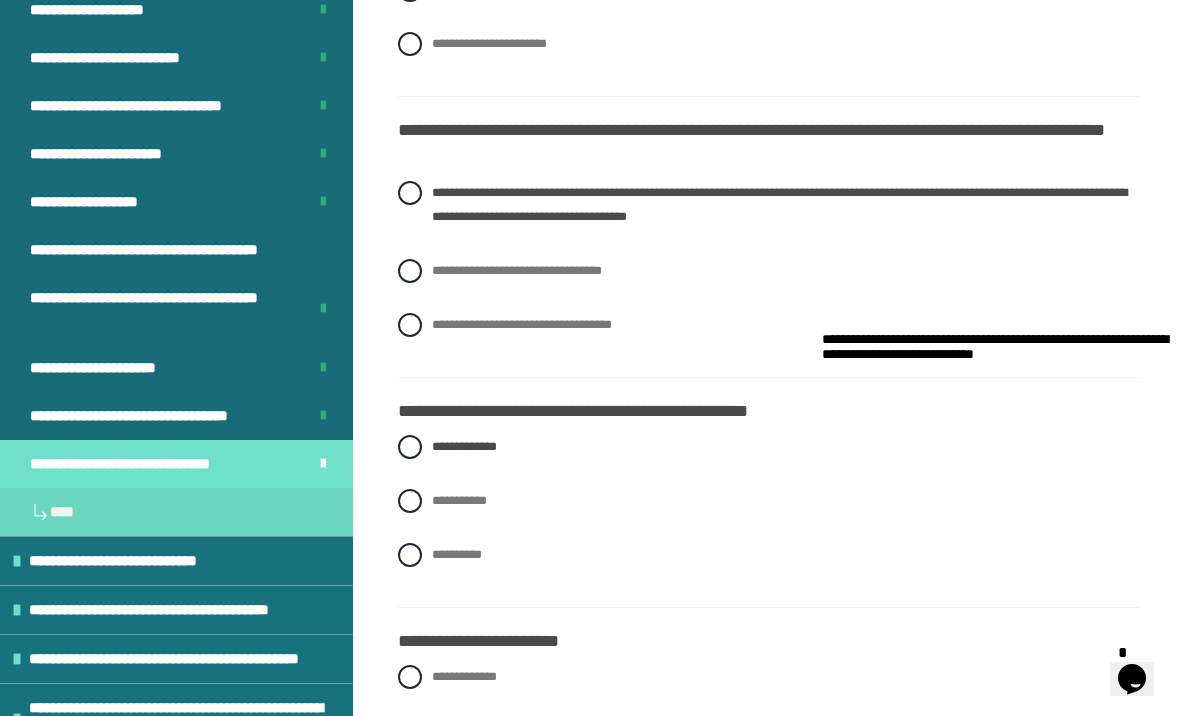 click on "**********" at bounding box center [769, 677] 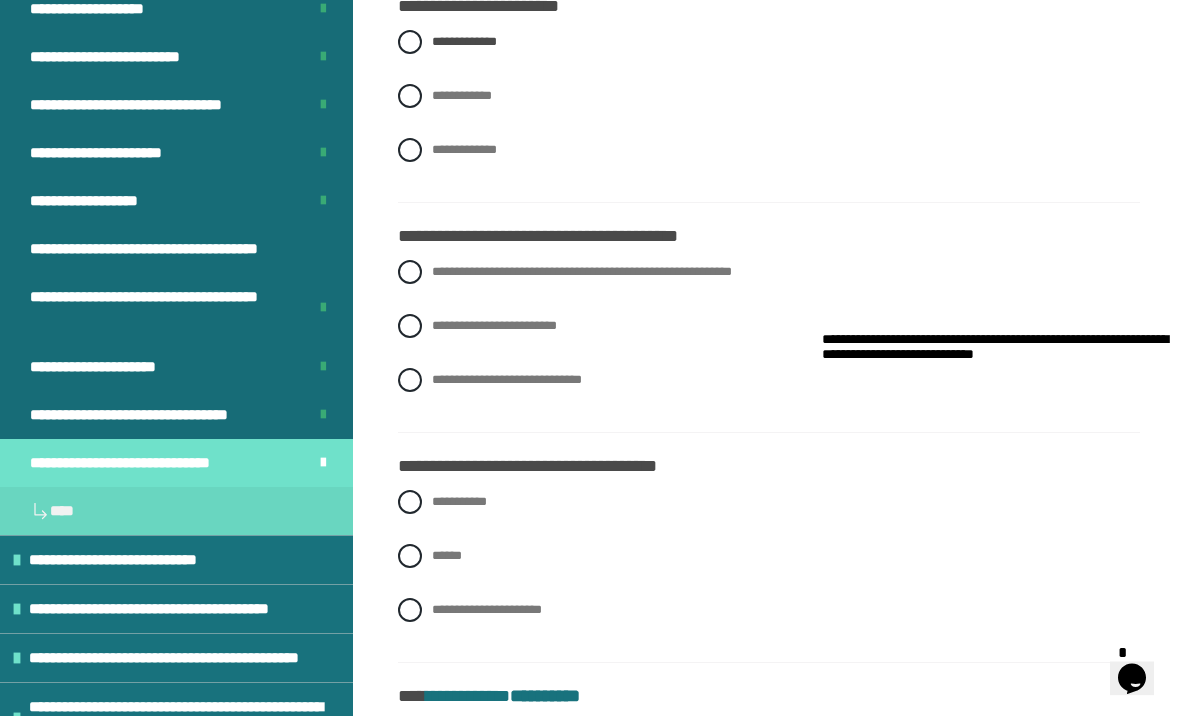 scroll, scrollTop: 2166, scrollLeft: 0, axis: vertical 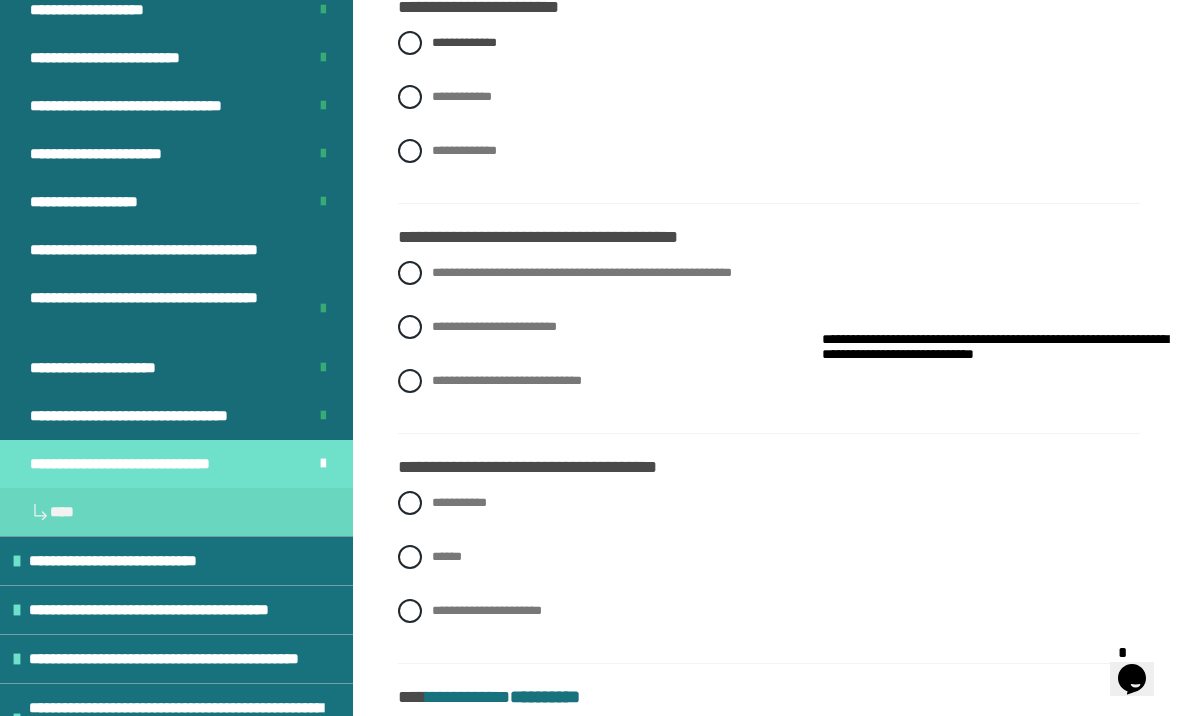 click at bounding box center [410, 273] 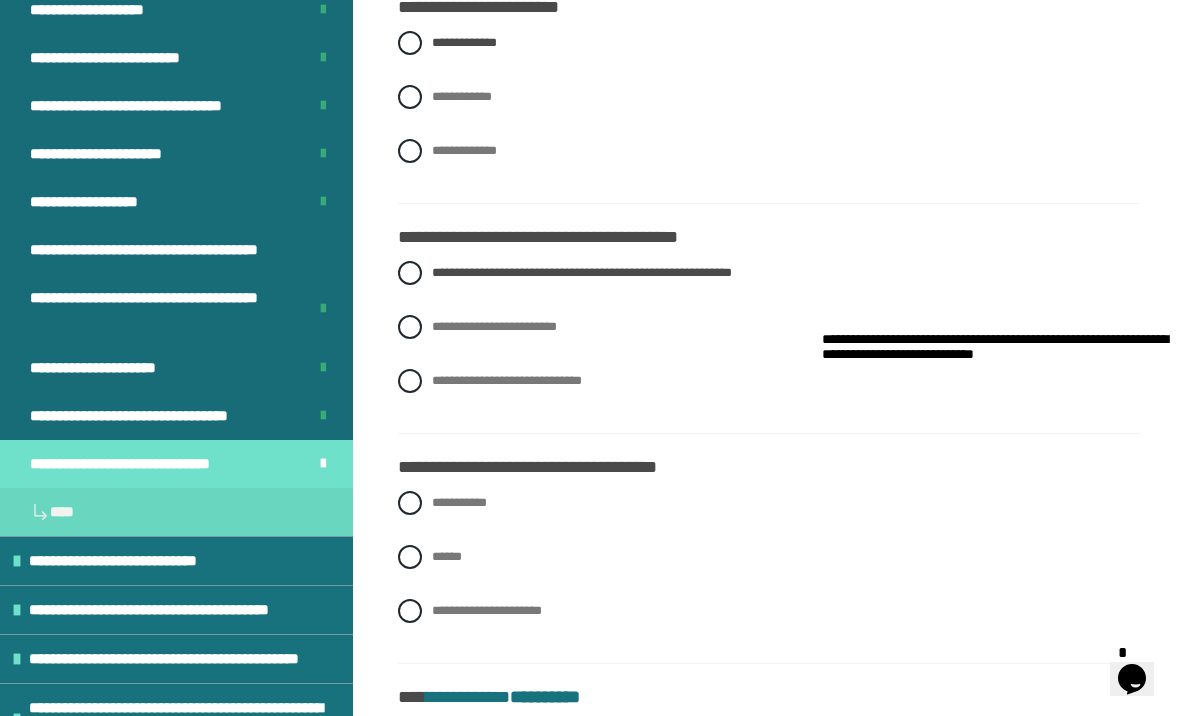 click on "**********" at bounding box center (769, 503) 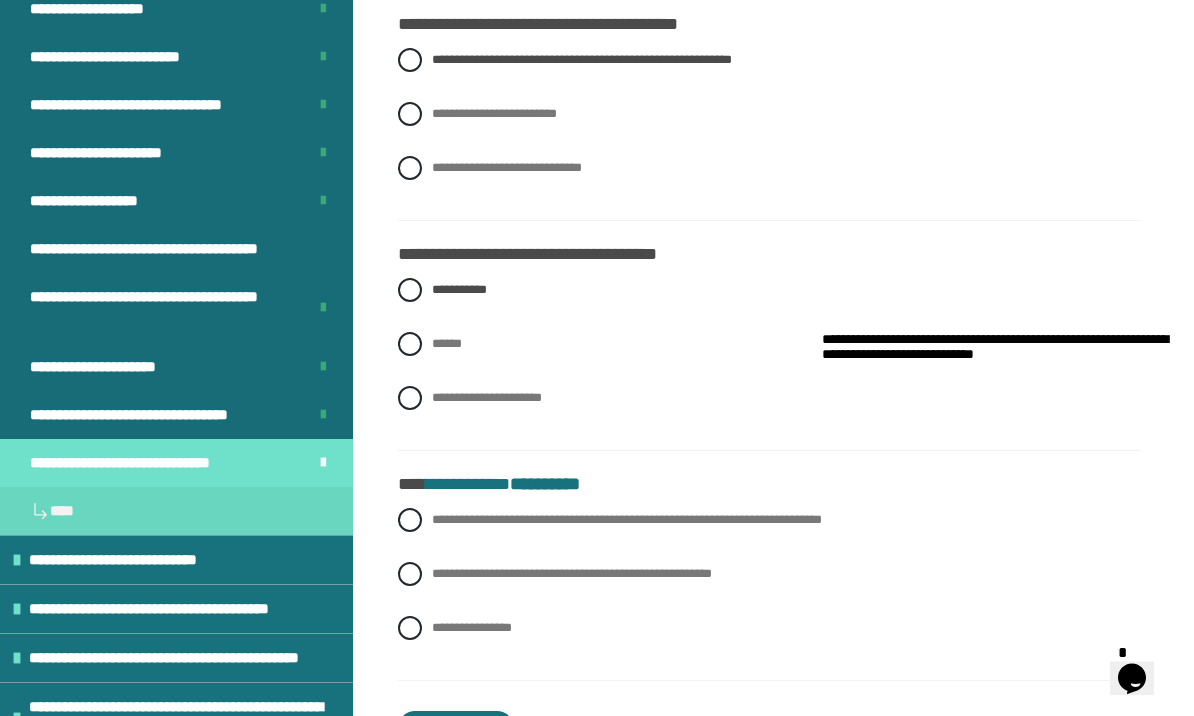 scroll, scrollTop: 2379, scrollLeft: 0, axis: vertical 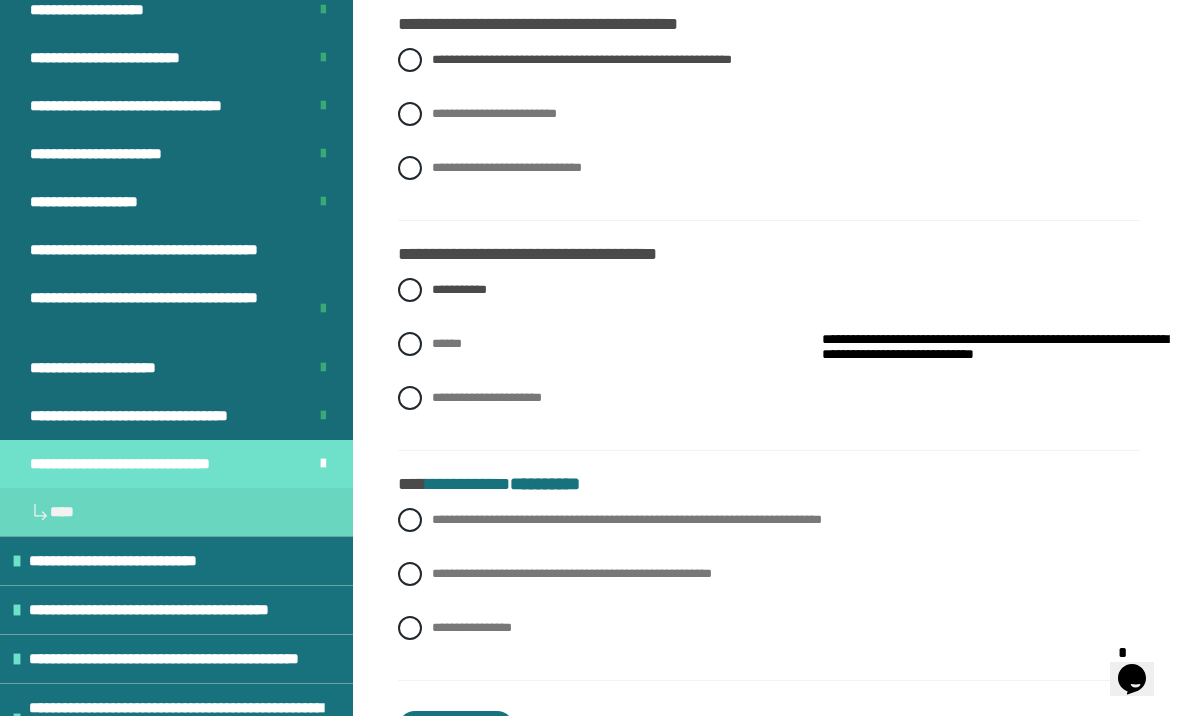 click at bounding box center (410, 520) 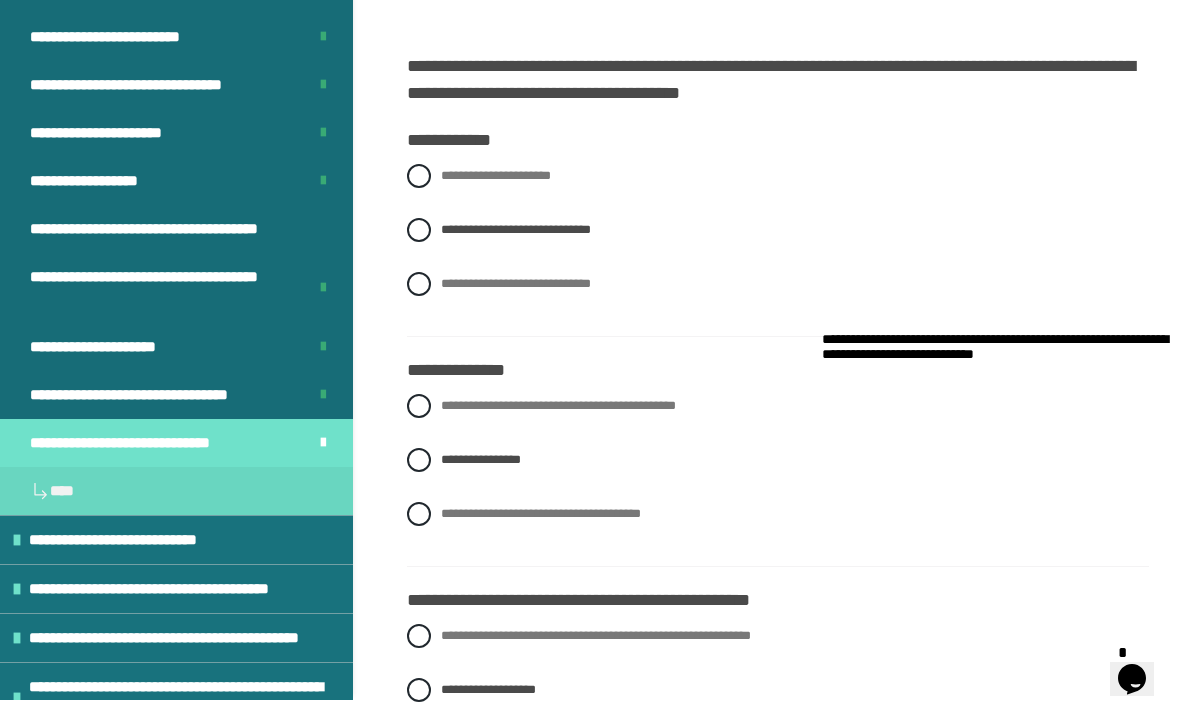scroll, scrollTop: 168, scrollLeft: 0, axis: vertical 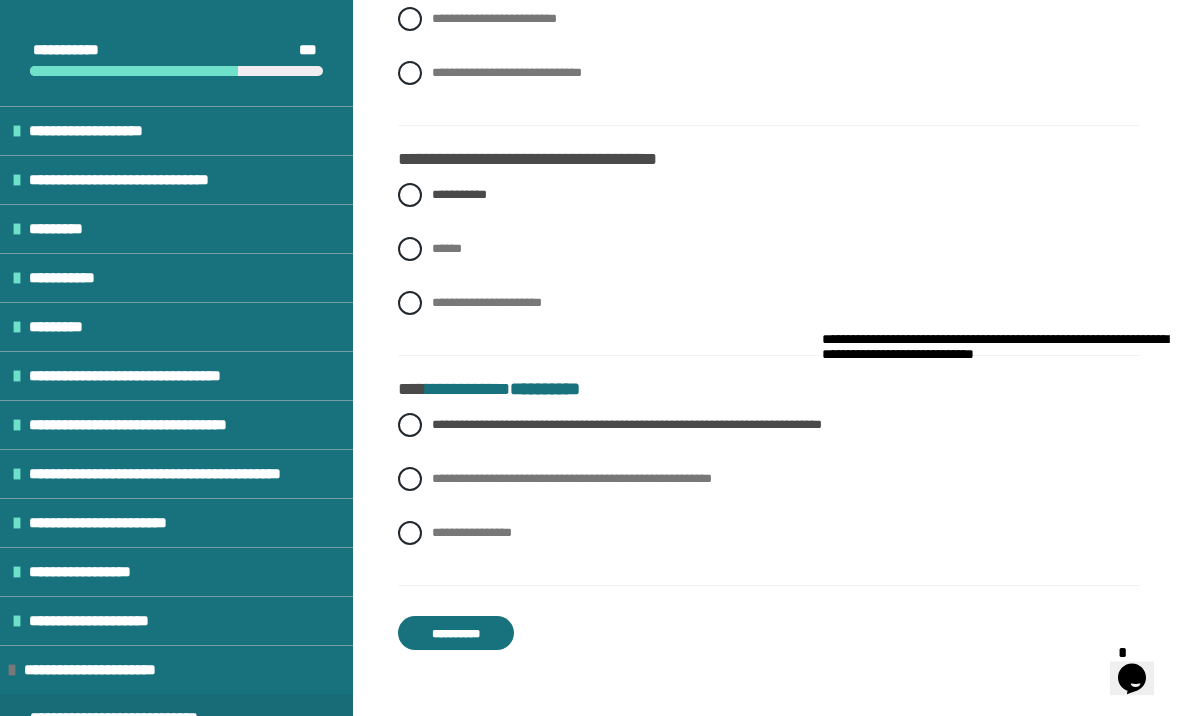 click on "**********" at bounding box center [456, 634] 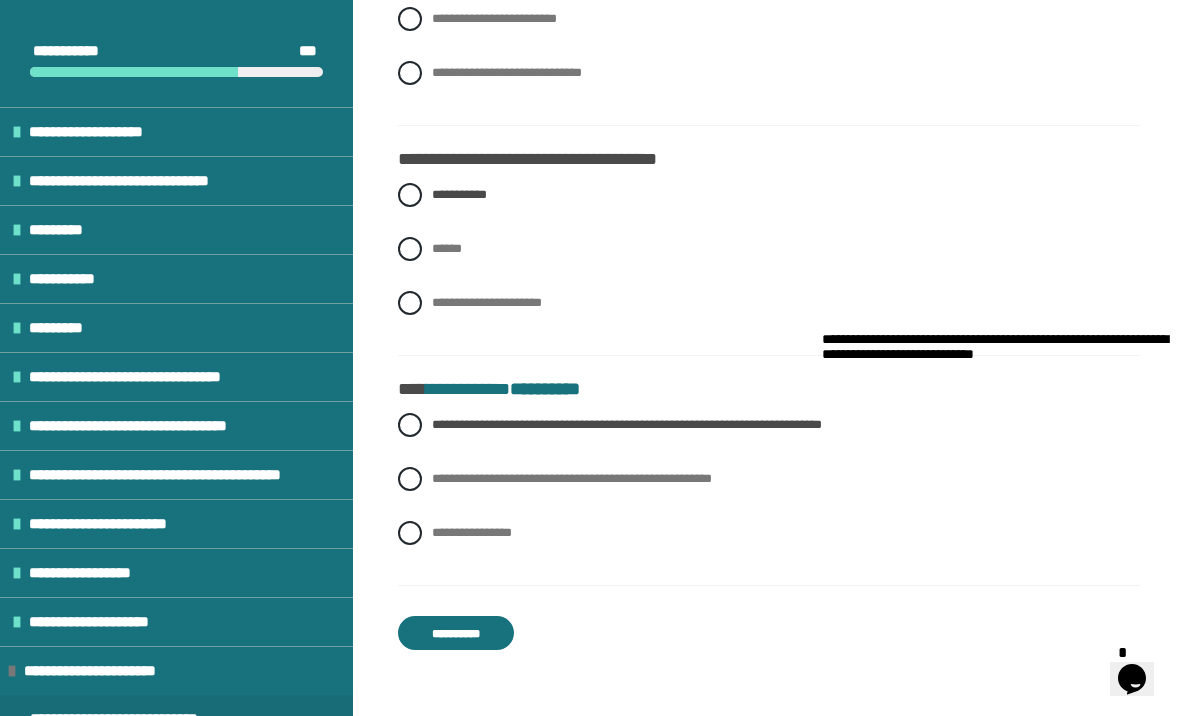 scroll, scrollTop: 989, scrollLeft: 0, axis: vertical 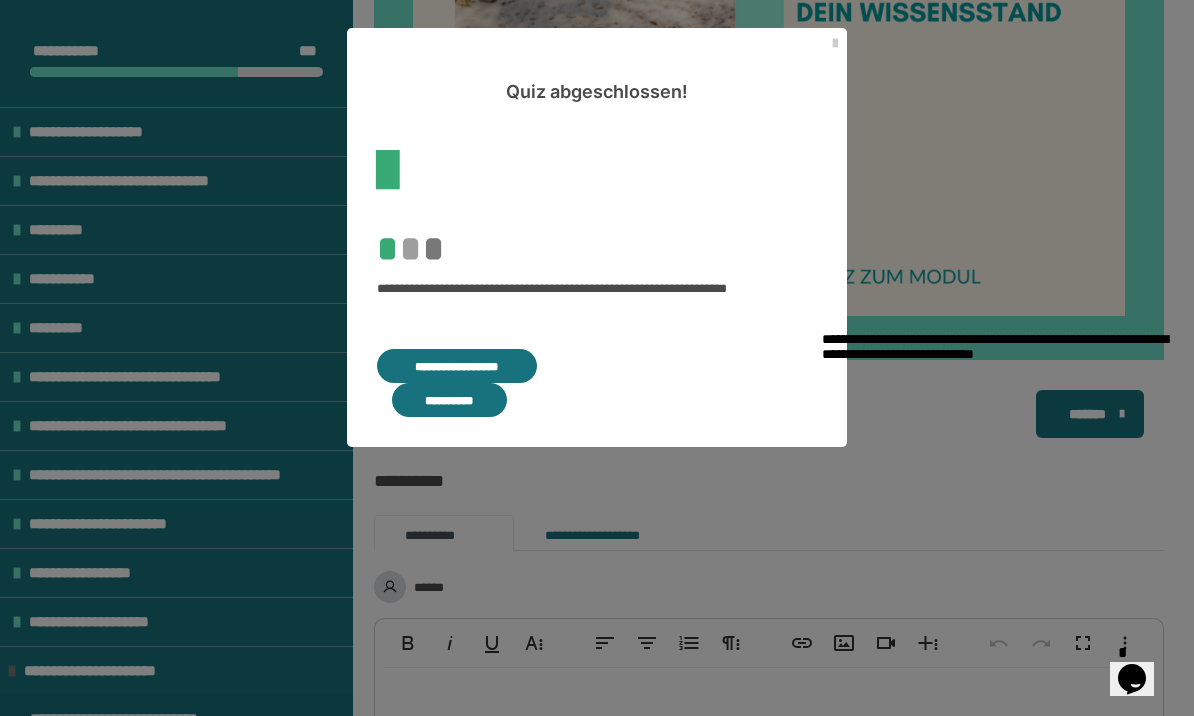 click on "**********" at bounding box center (457, 366) 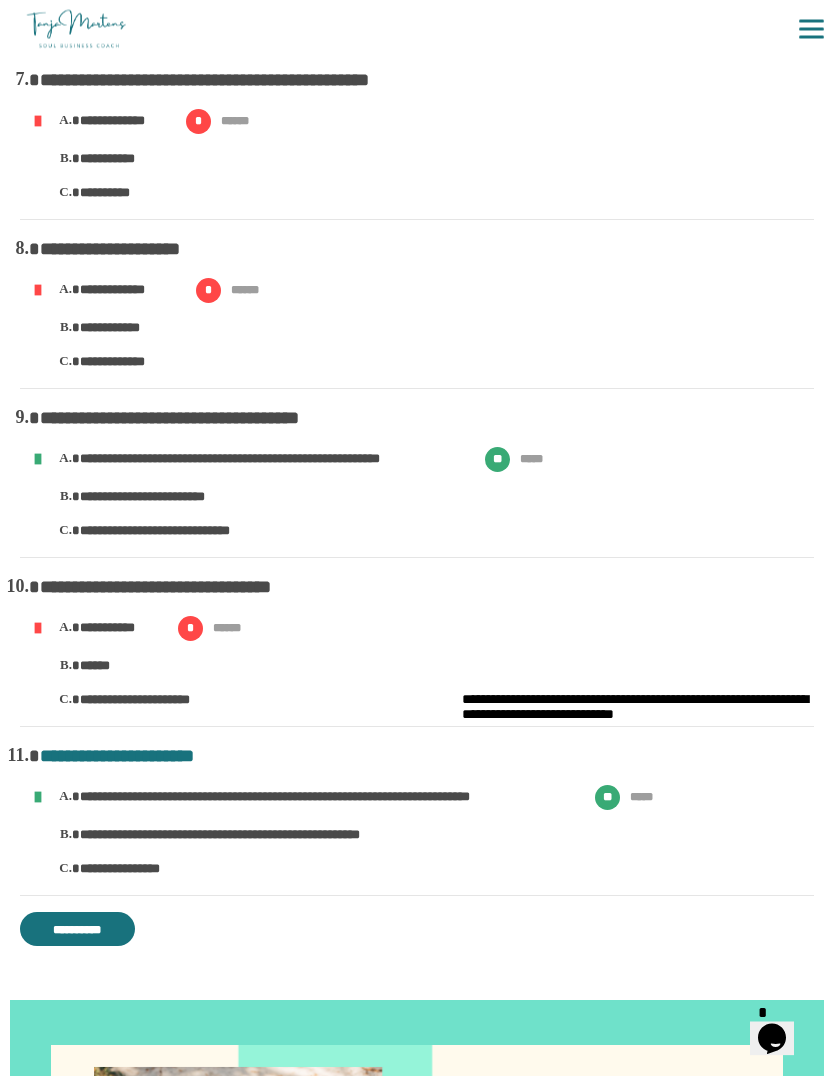 scroll, scrollTop: 1313, scrollLeft: 0, axis: vertical 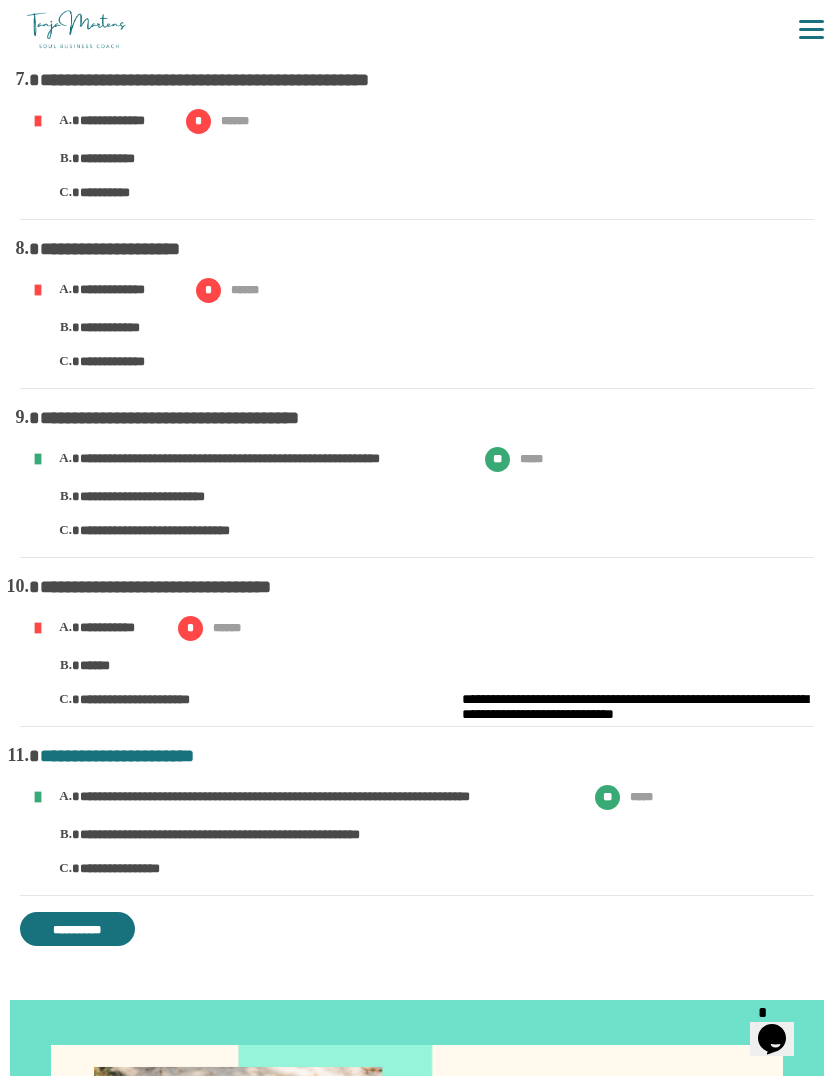 click on "**********" at bounding box center [427, 494] 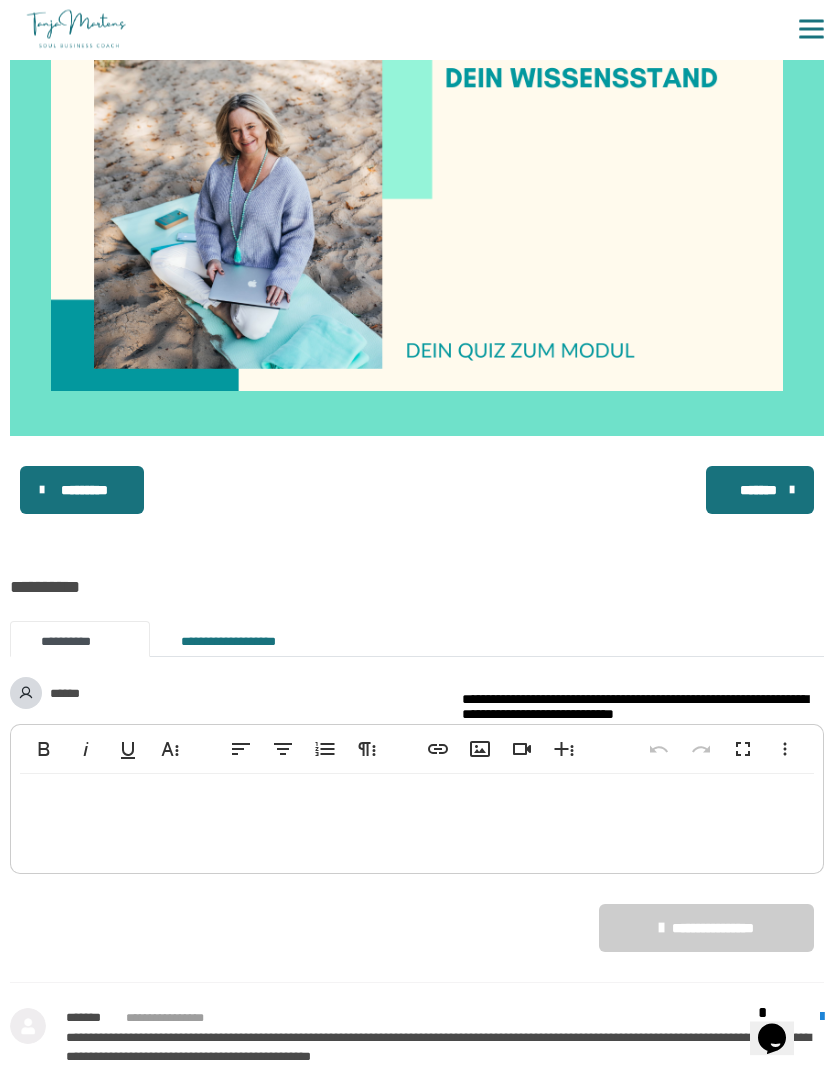 scroll, scrollTop: 2336, scrollLeft: 0, axis: vertical 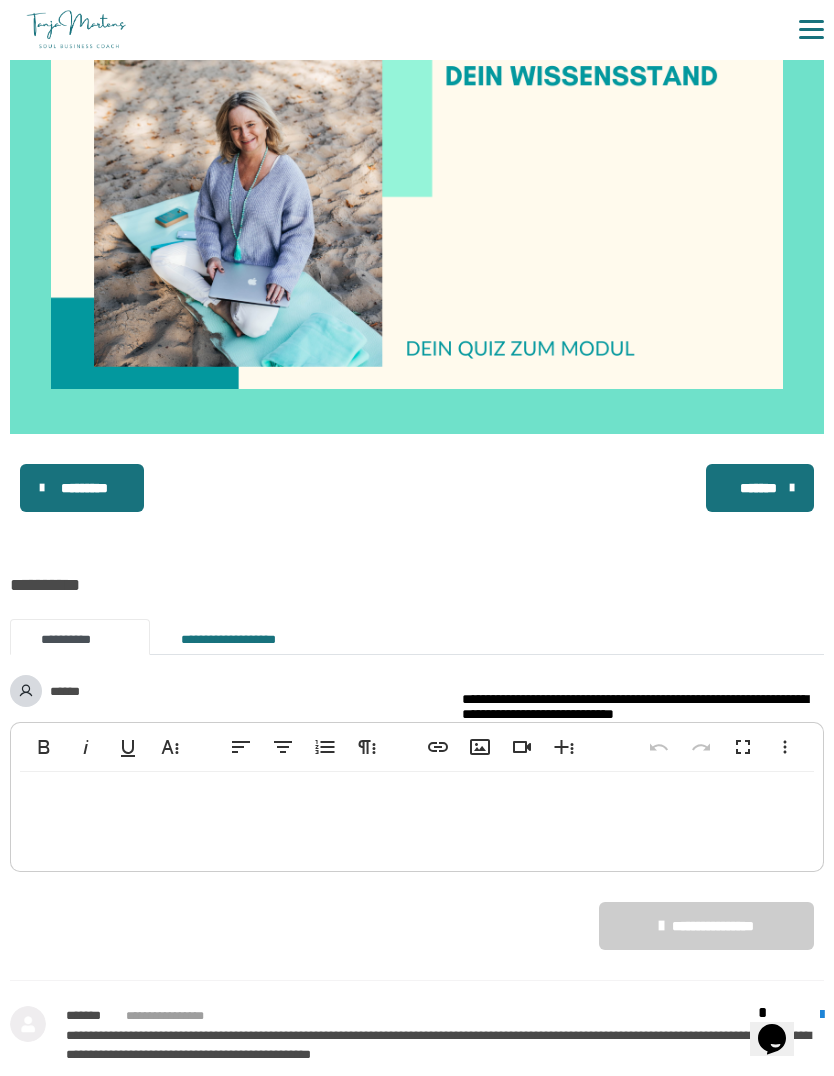 click on "*******" at bounding box center [758, 488] 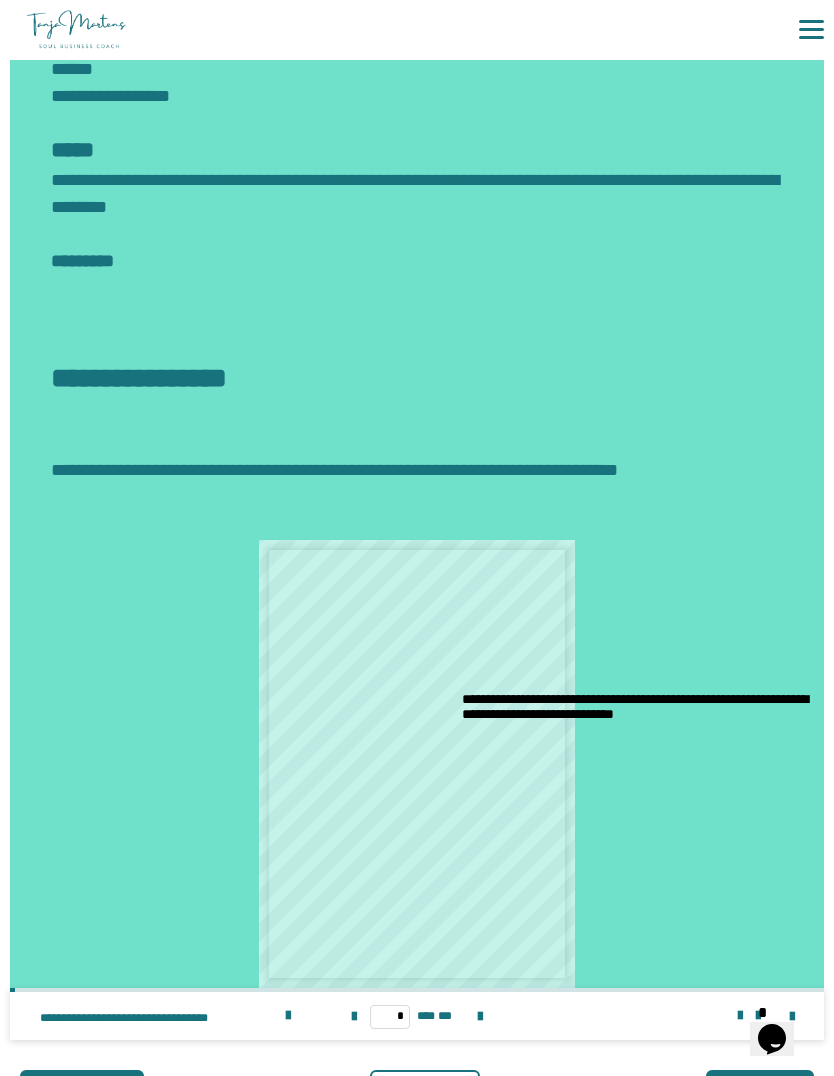 scroll, scrollTop: 2050, scrollLeft: 0, axis: vertical 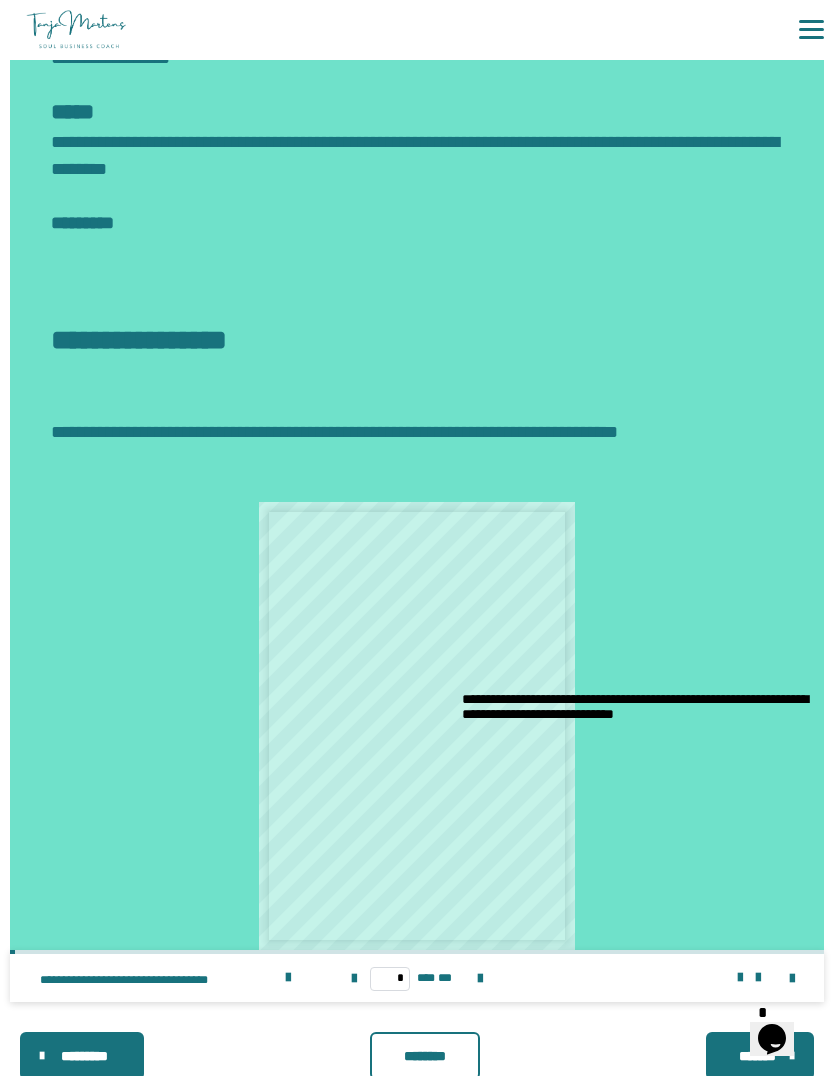click at bounding box center (288, 978) 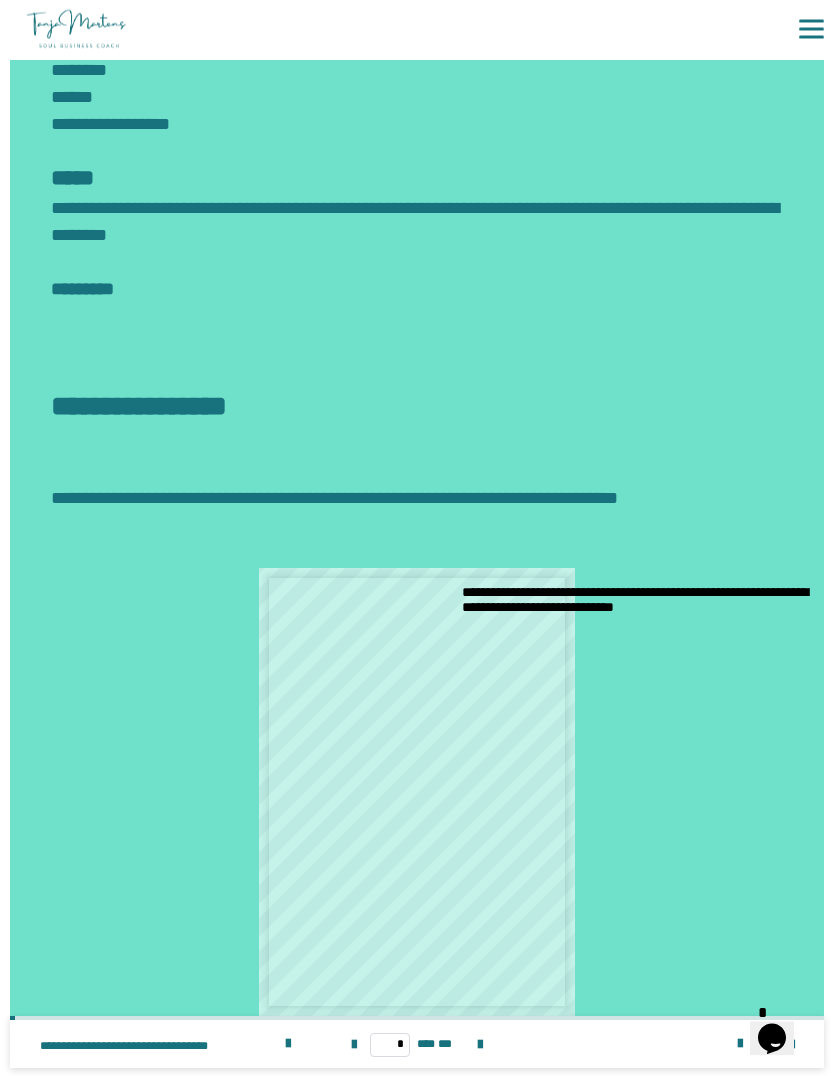 scroll, scrollTop: 2050, scrollLeft: 0, axis: vertical 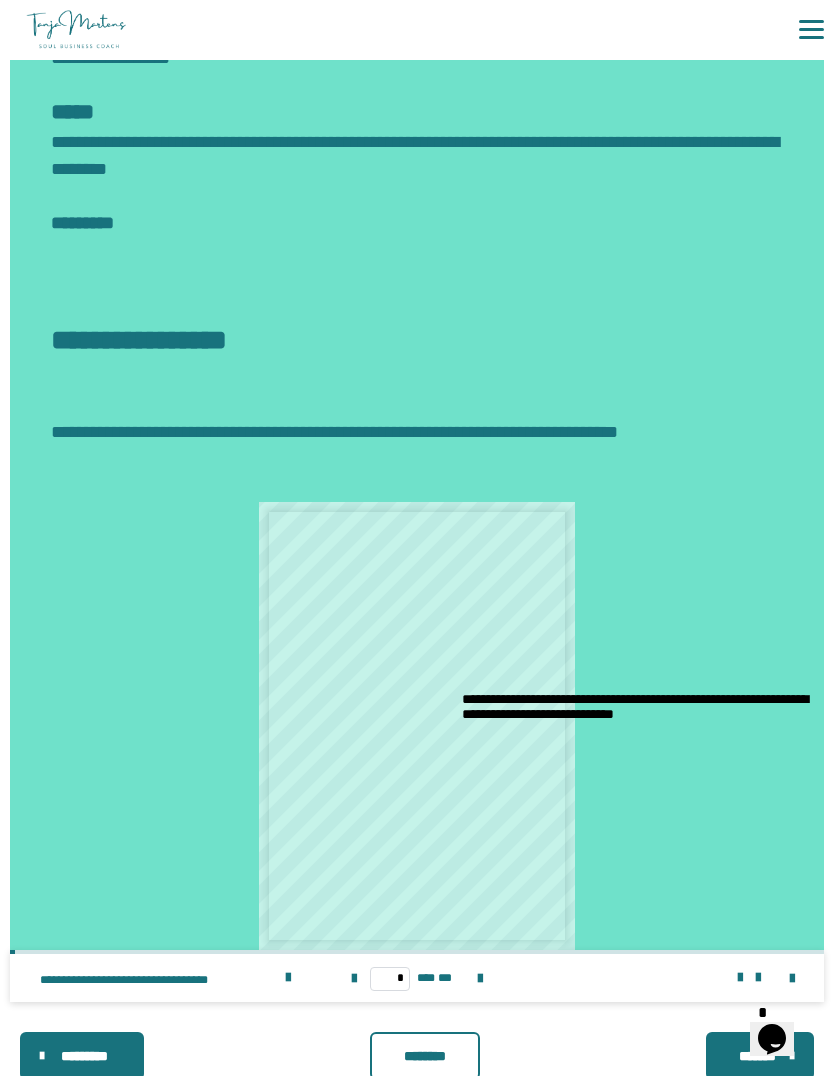 click 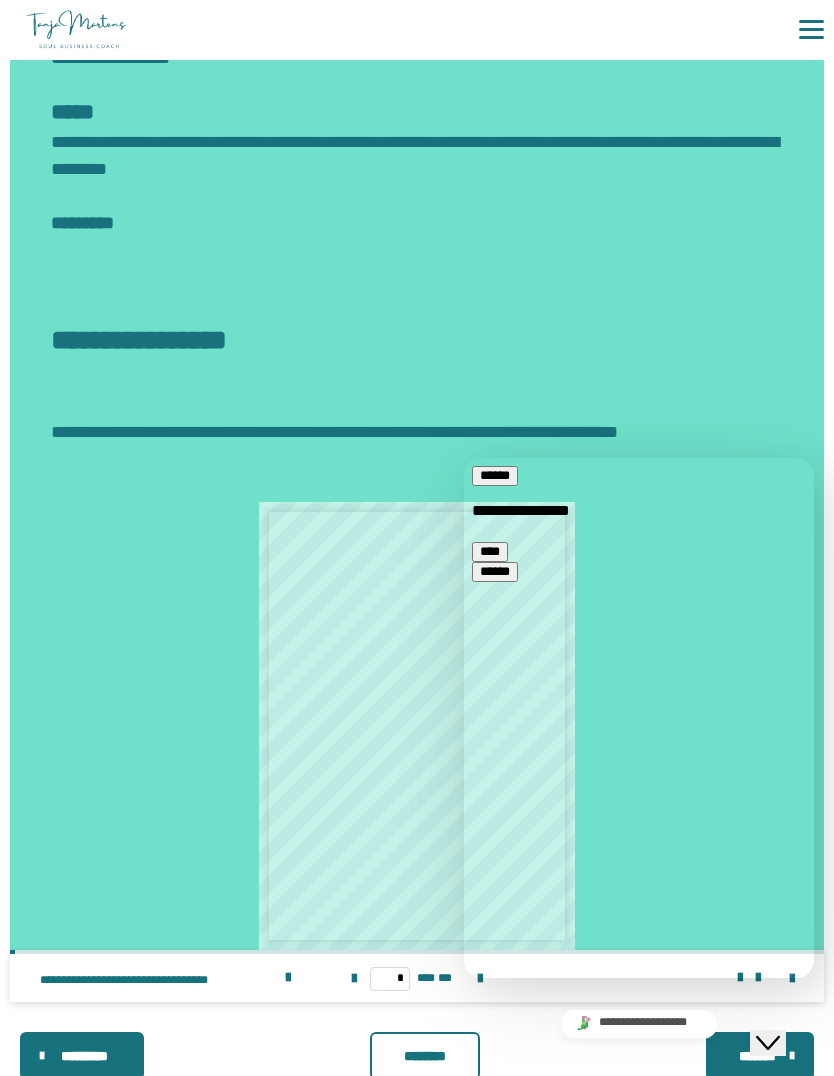 click 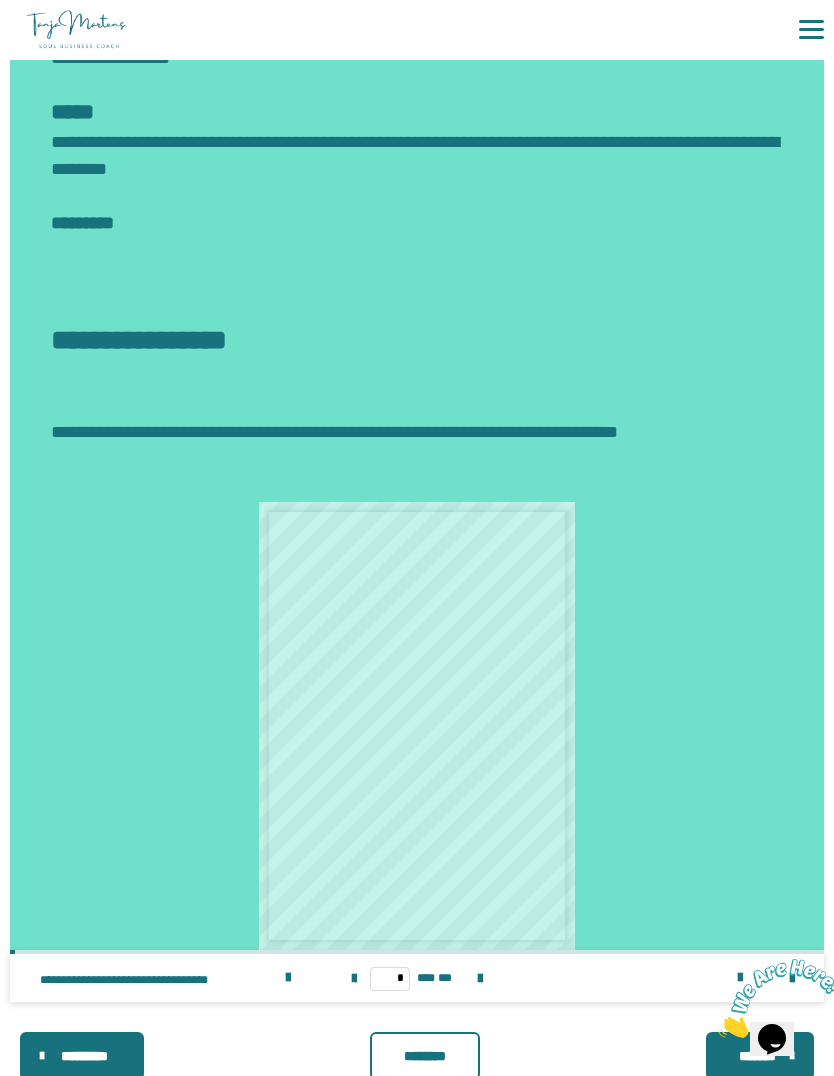 click at bounding box center (718, 1033) 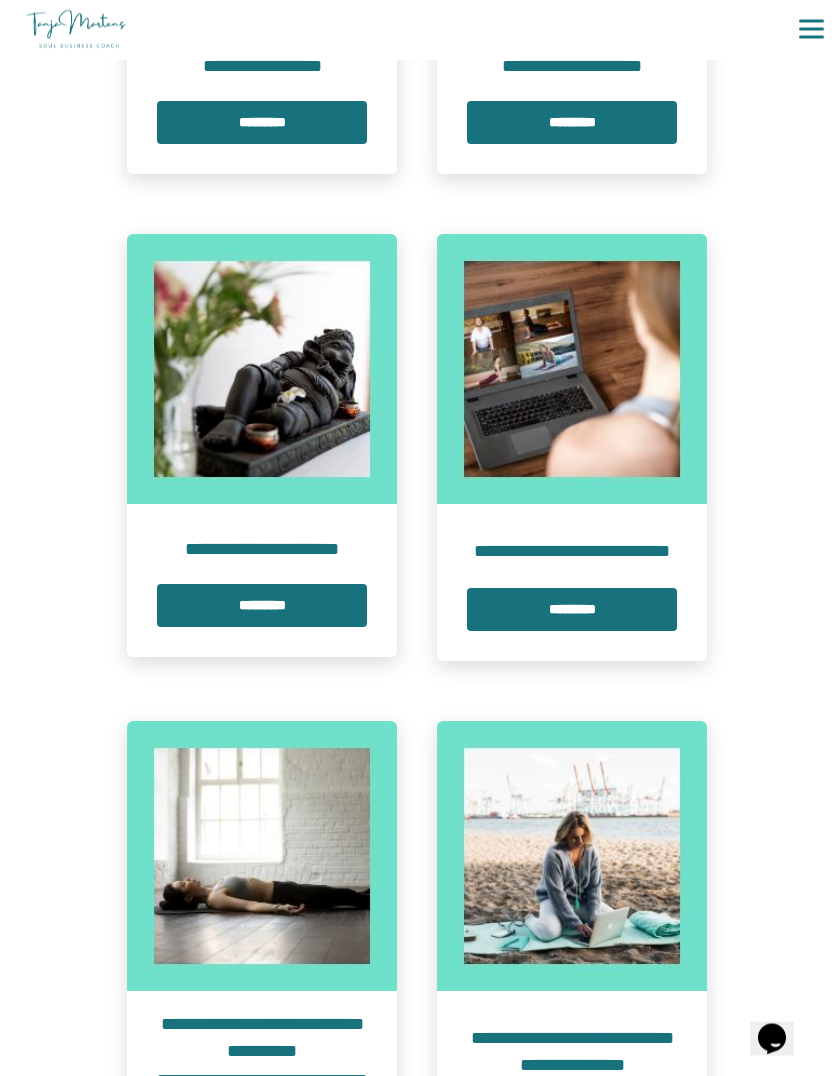 scroll, scrollTop: 2127, scrollLeft: 0, axis: vertical 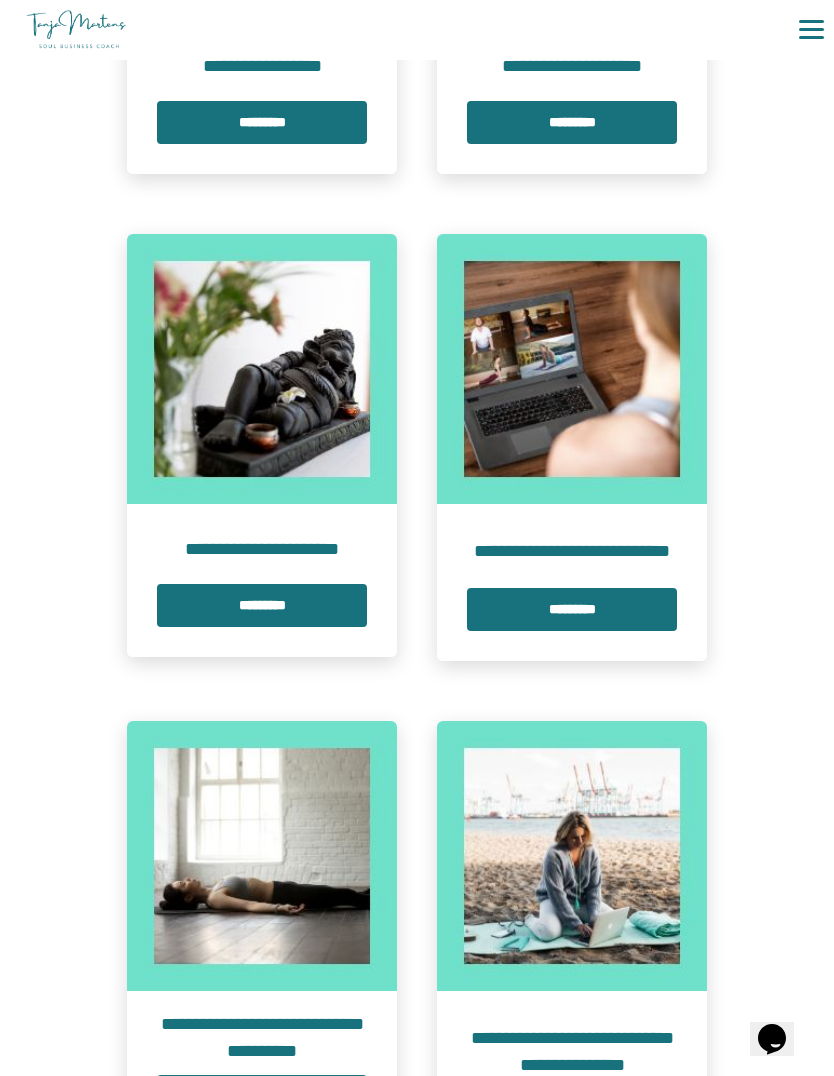 click on "*********" at bounding box center (572, 609) 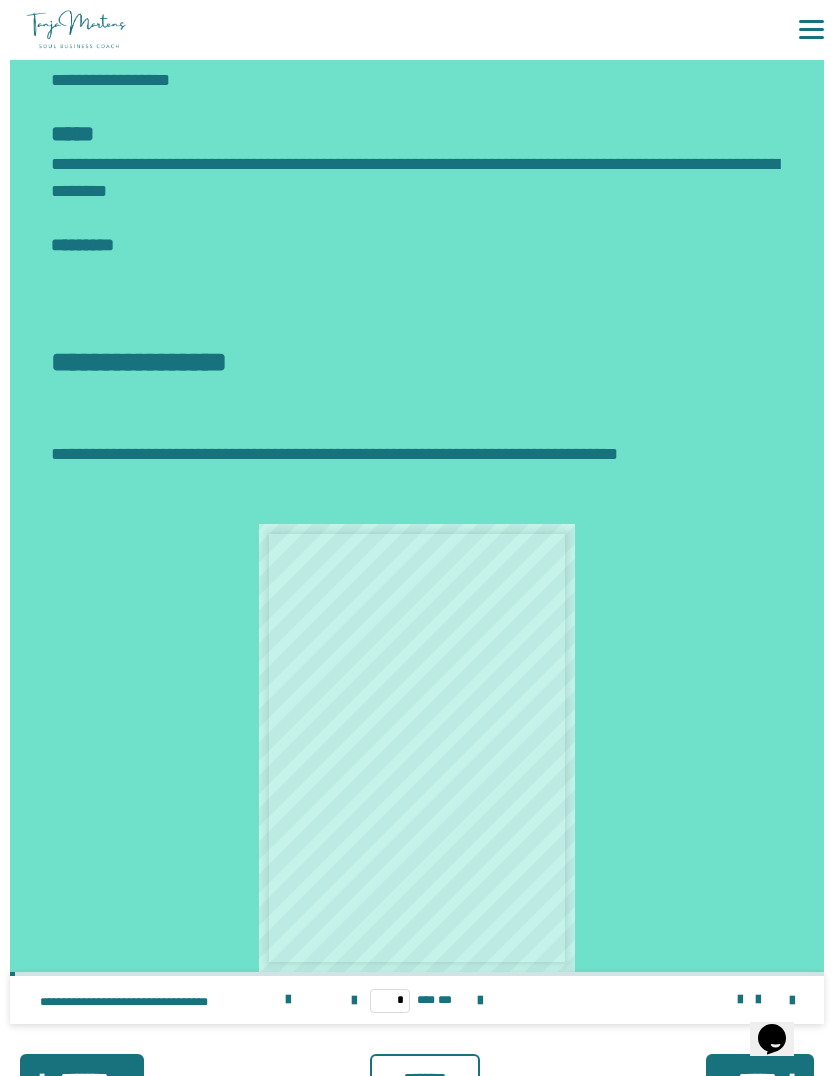 scroll, scrollTop: 2050, scrollLeft: 0, axis: vertical 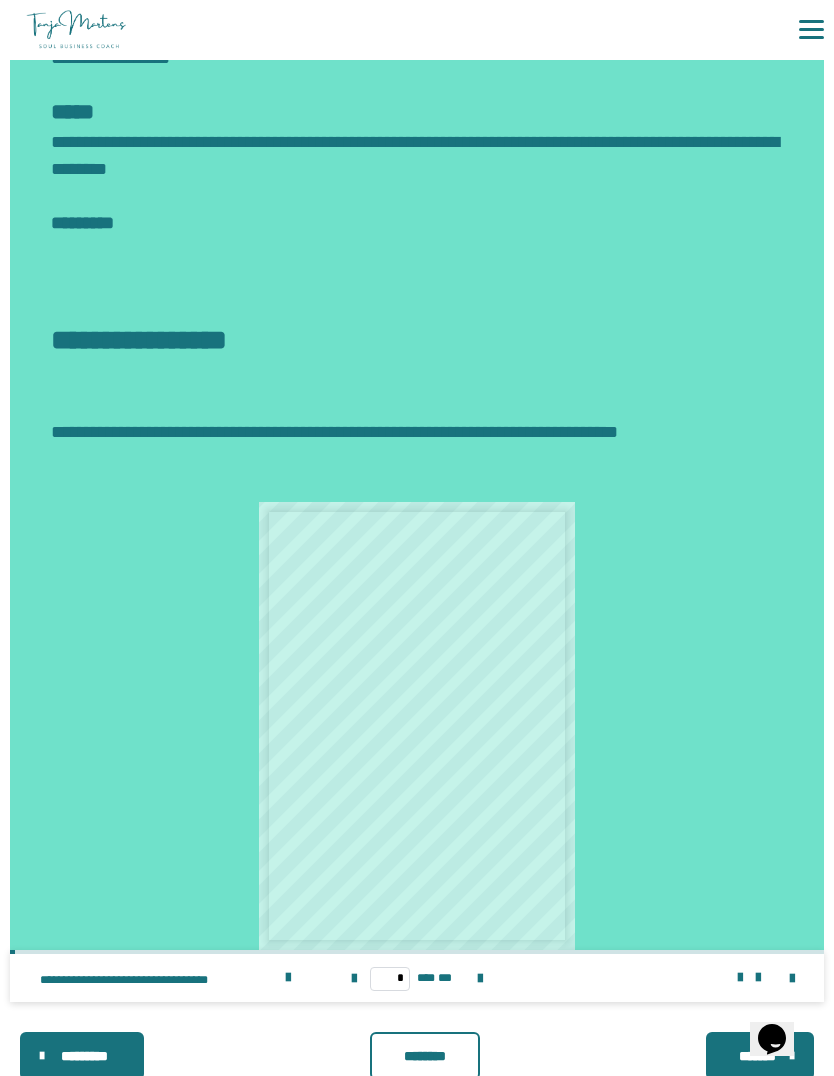 click on "*******" at bounding box center (758, 1056) 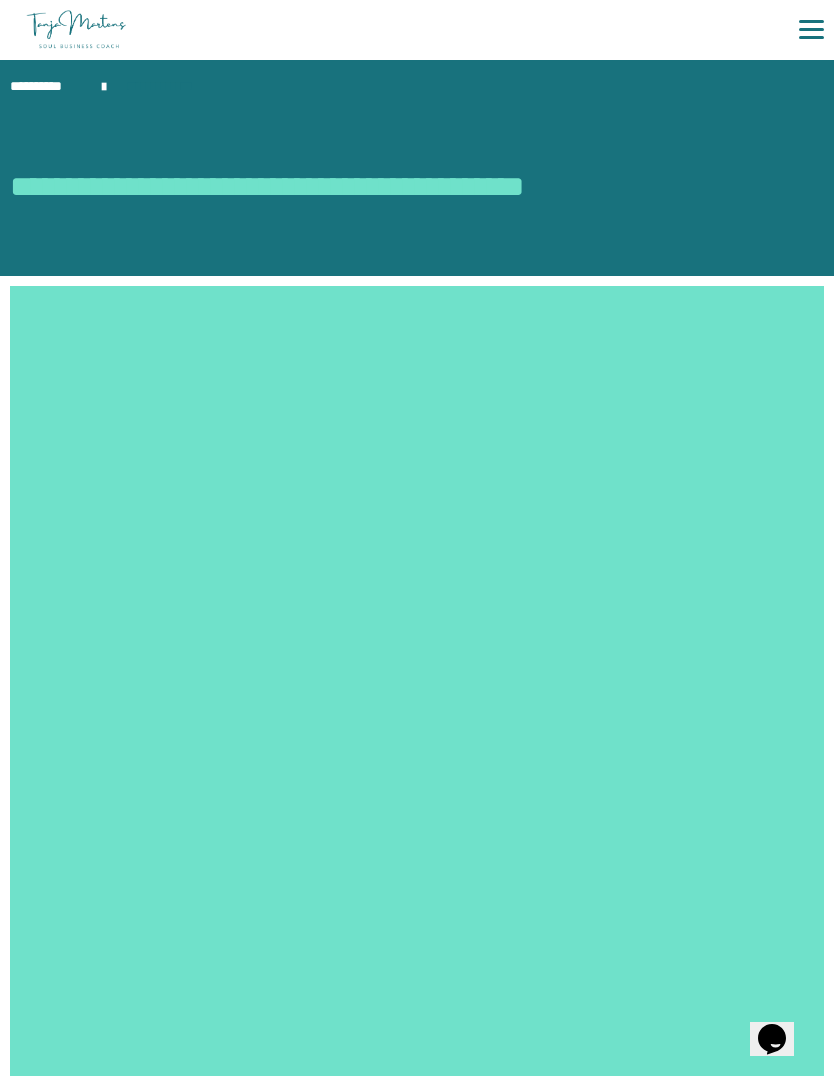 scroll, scrollTop: 0, scrollLeft: 0, axis: both 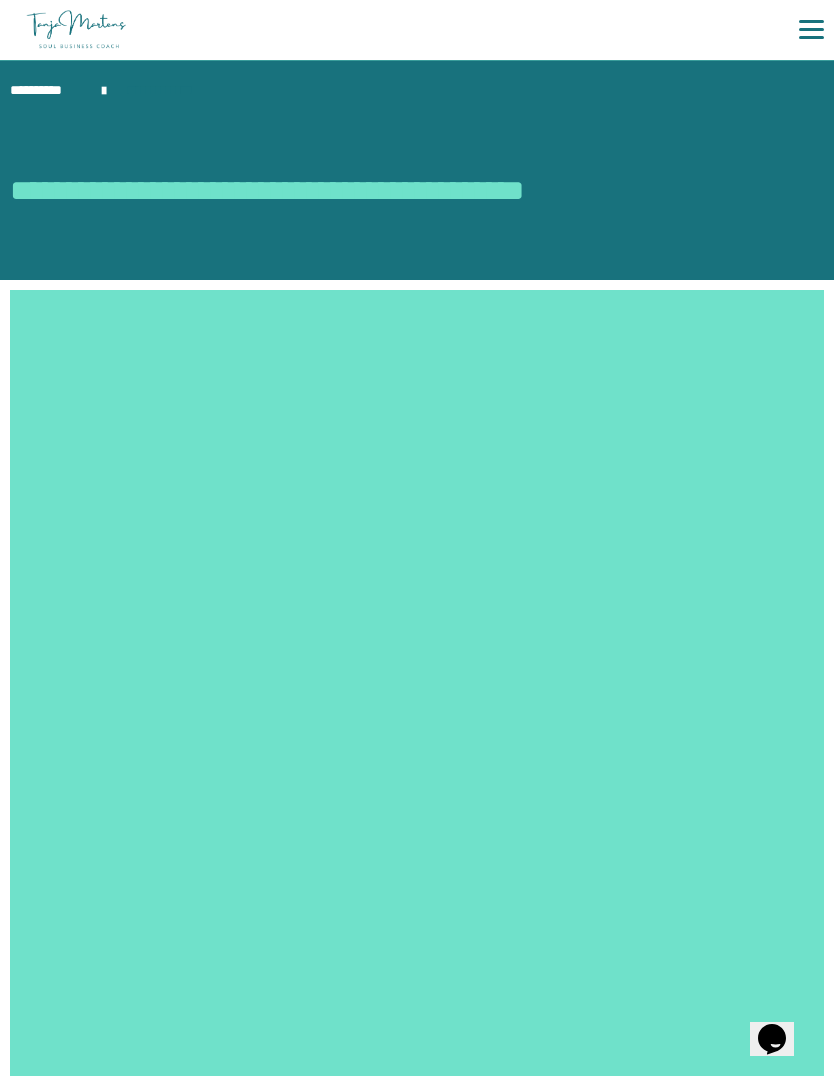 click at bounding box center [811, 30] 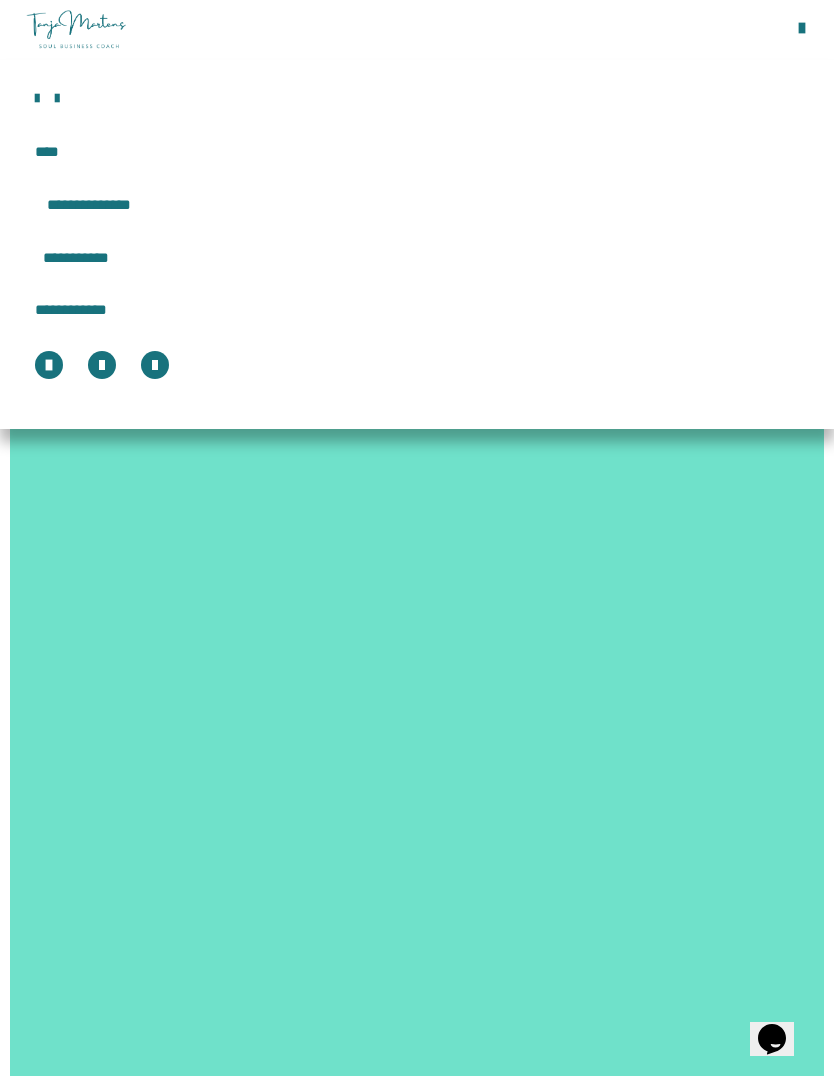 scroll, scrollTop: 0, scrollLeft: 0, axis: both 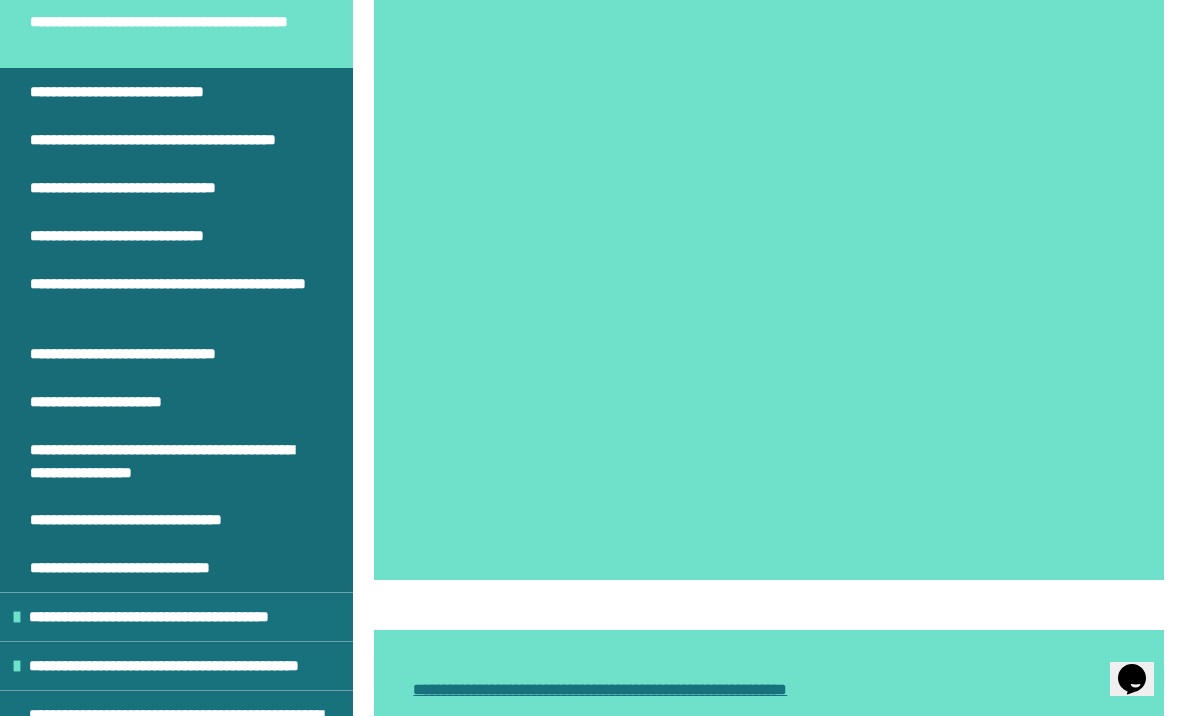click on "**********" at bounding box center [176, 568] 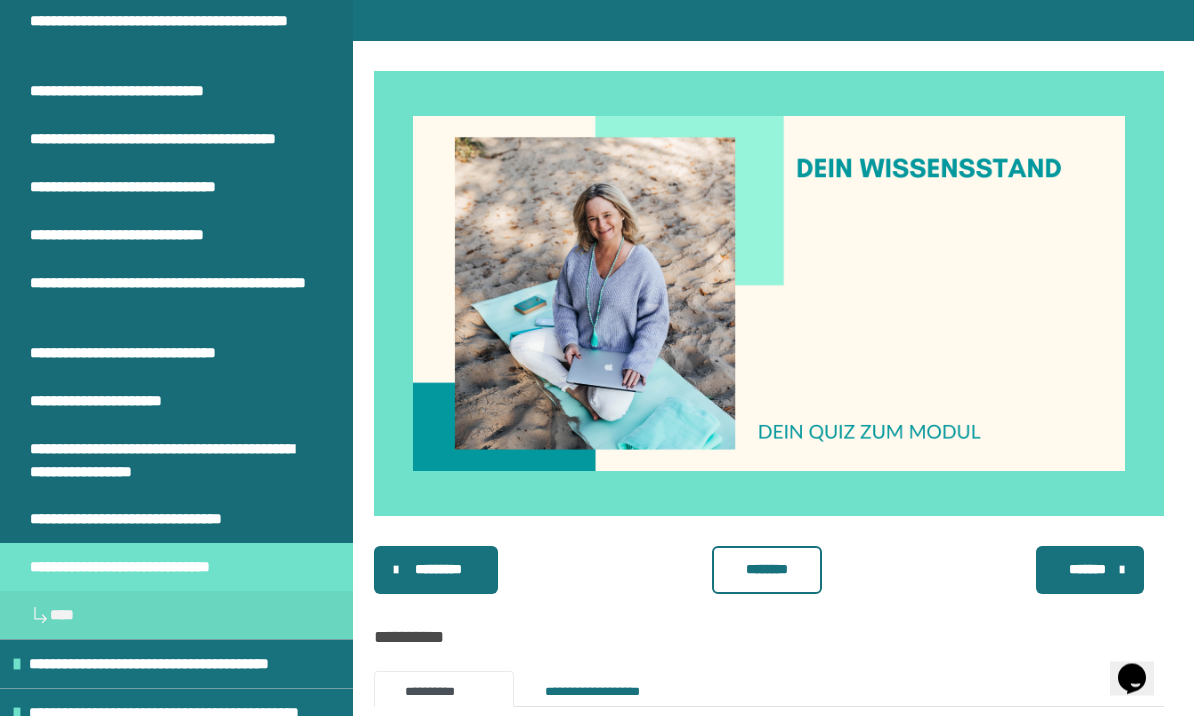 scroll, scrollTop: 328, scrollLeft: 0, axis: vertical 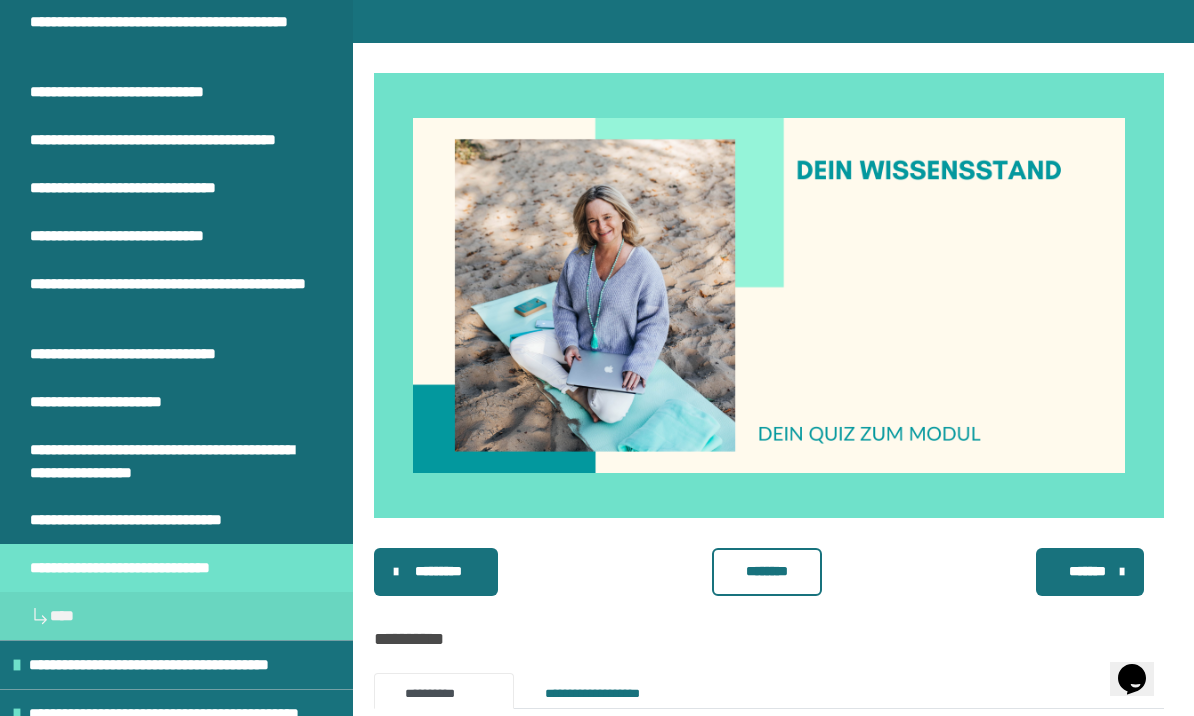 click on "********" at bounding box center (767, 572) 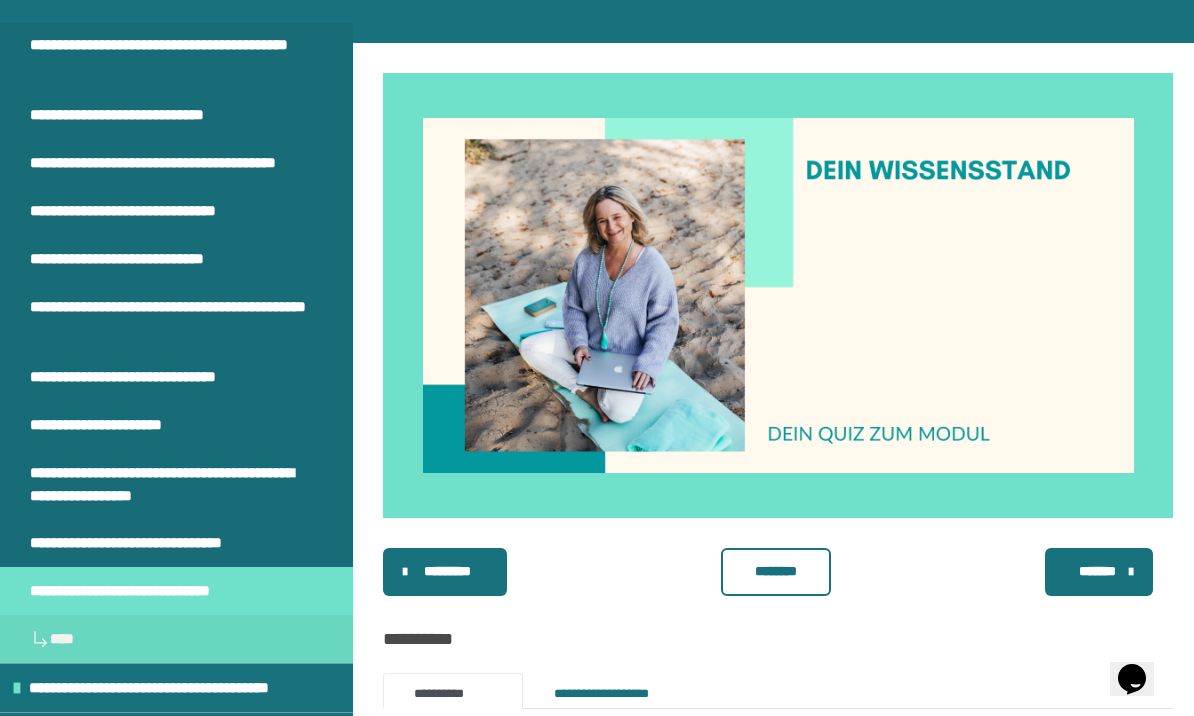 scroll, scrollTop: 0, scrollLeft: 0, axis: both 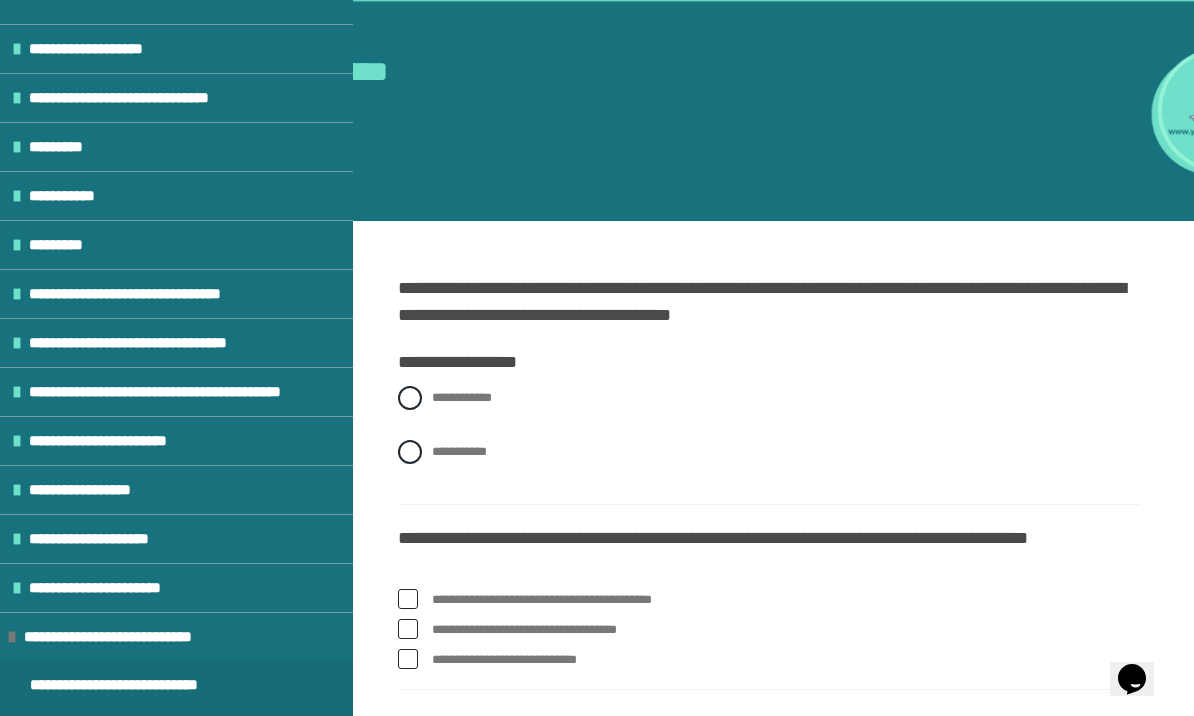 click on "**********" at bounding box center [459, 451] 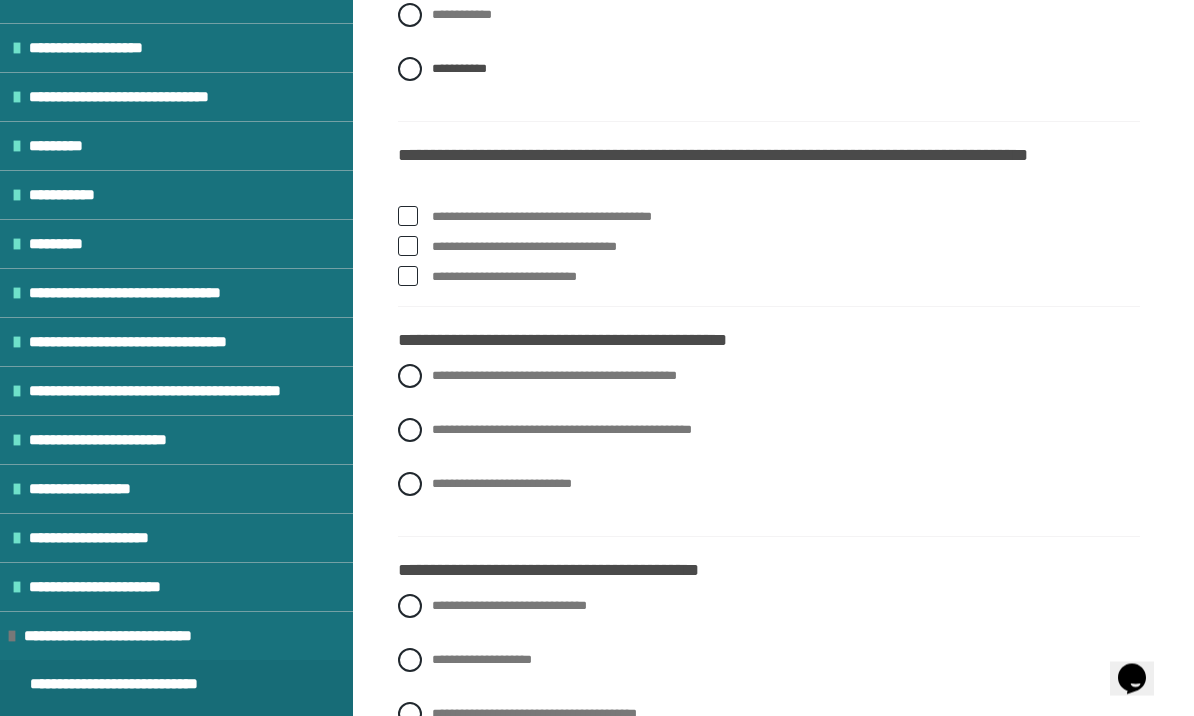 scroll, scrollTop: 534, scrollLeft: 0, axis: vertical 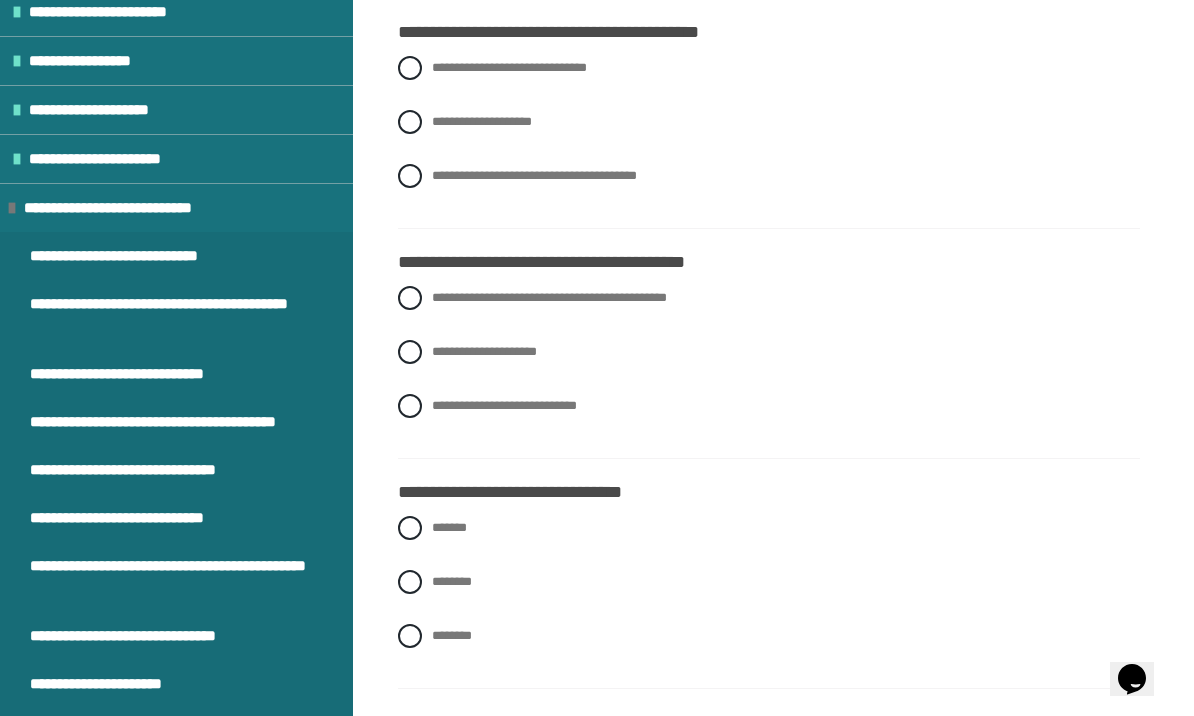 click on "**********" at bounding box center [176, 256] 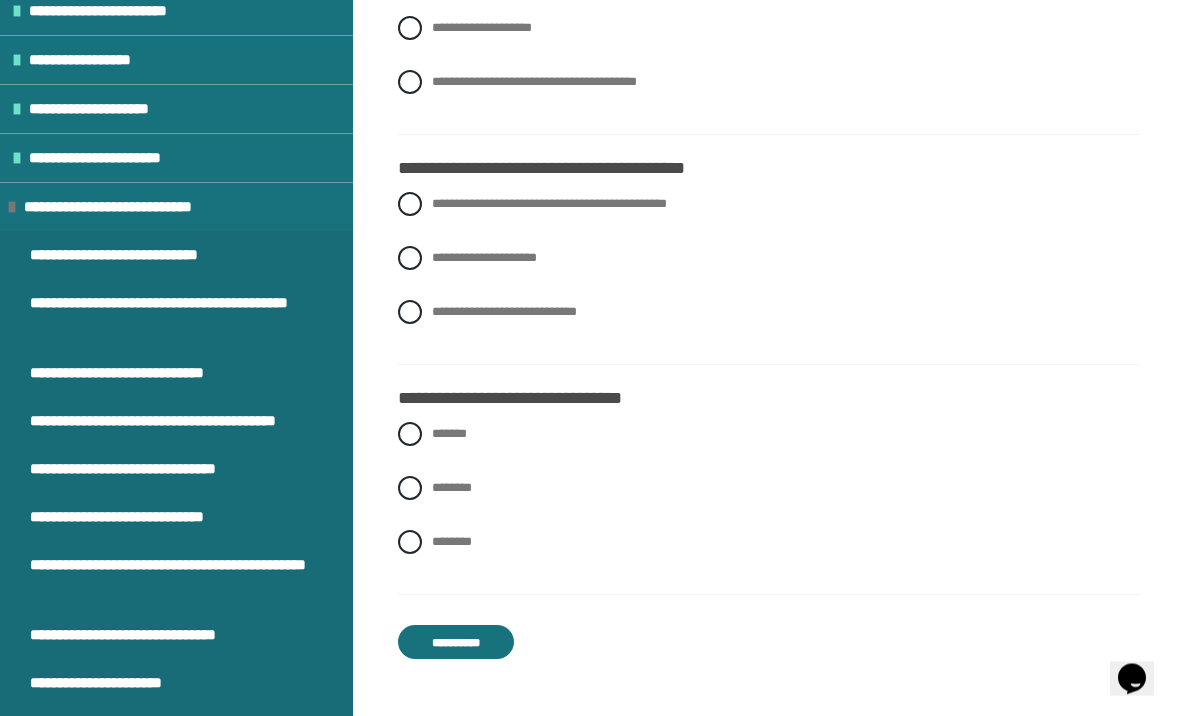 scroll, scrollTop: 1176, scrollLeft: 0, axis: vertical 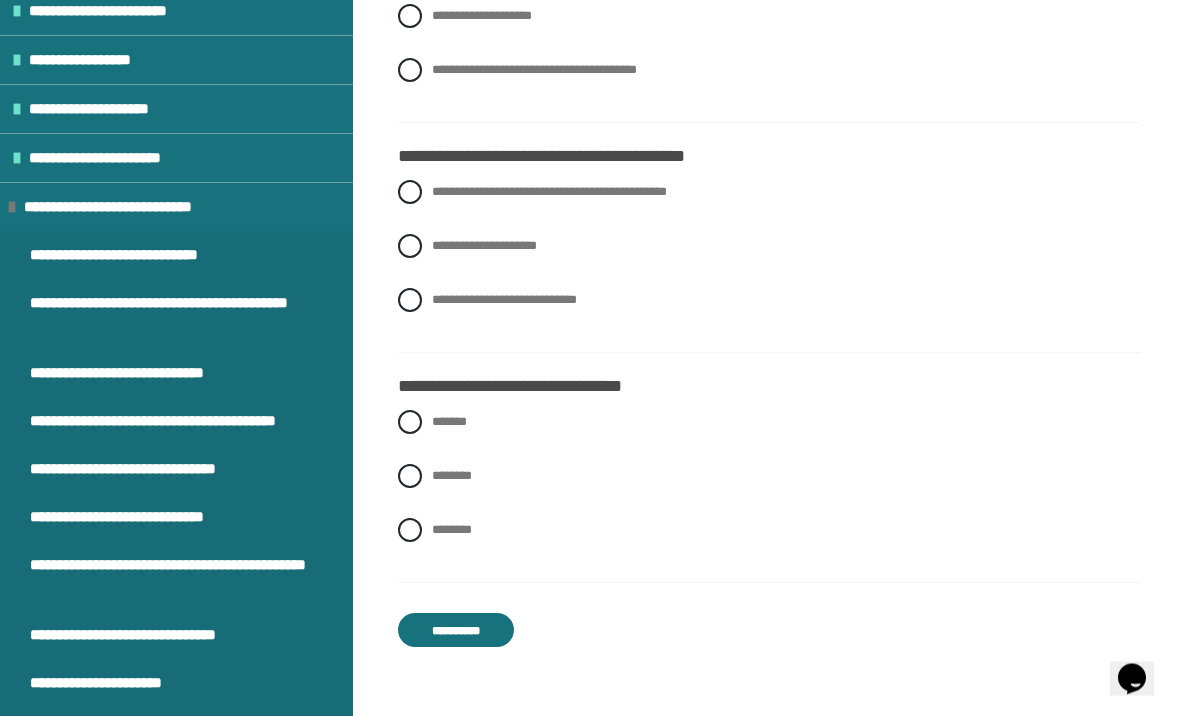 click on "**********" at bounding box center (123, 256) 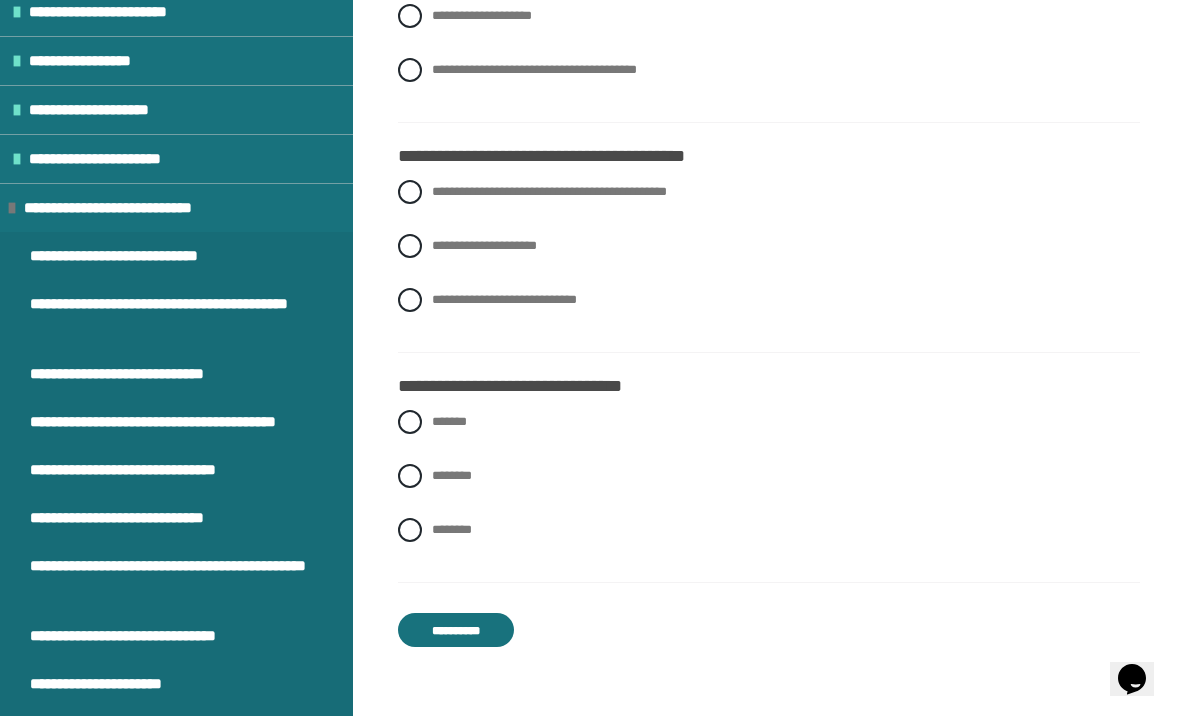 click on "**********" at bounding box center (123, 256) 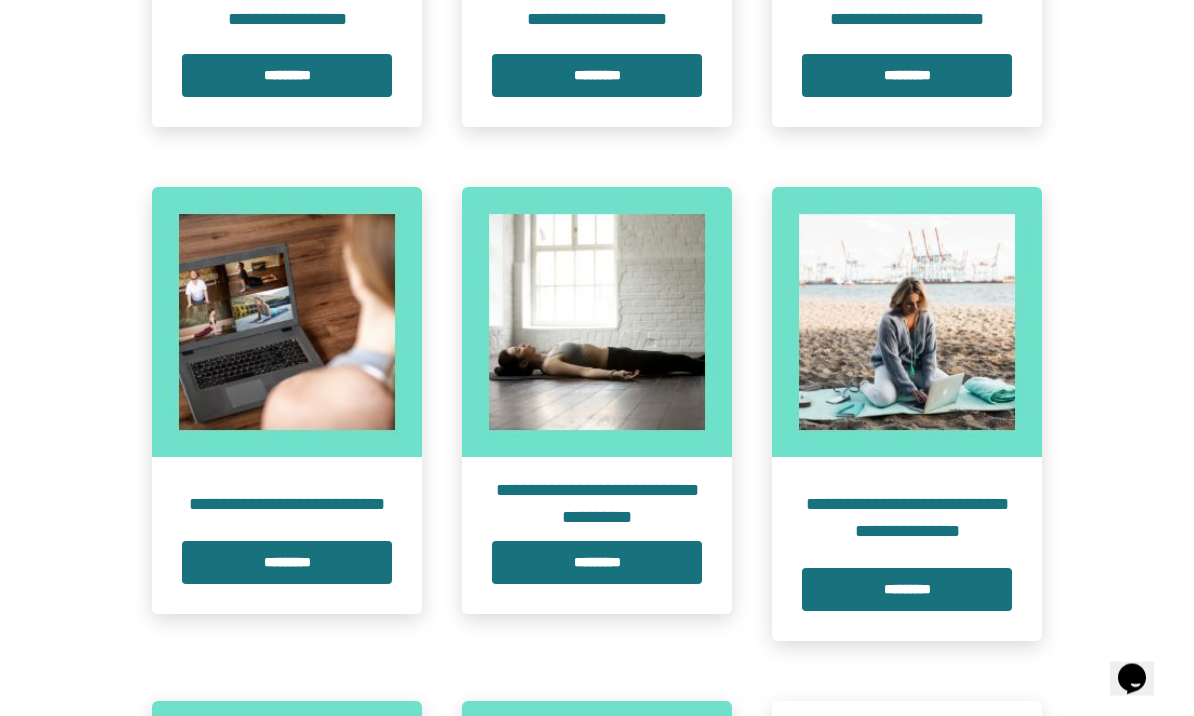 scroll, scrollTop: 1818, scrollLeft: 0, axis: vertical 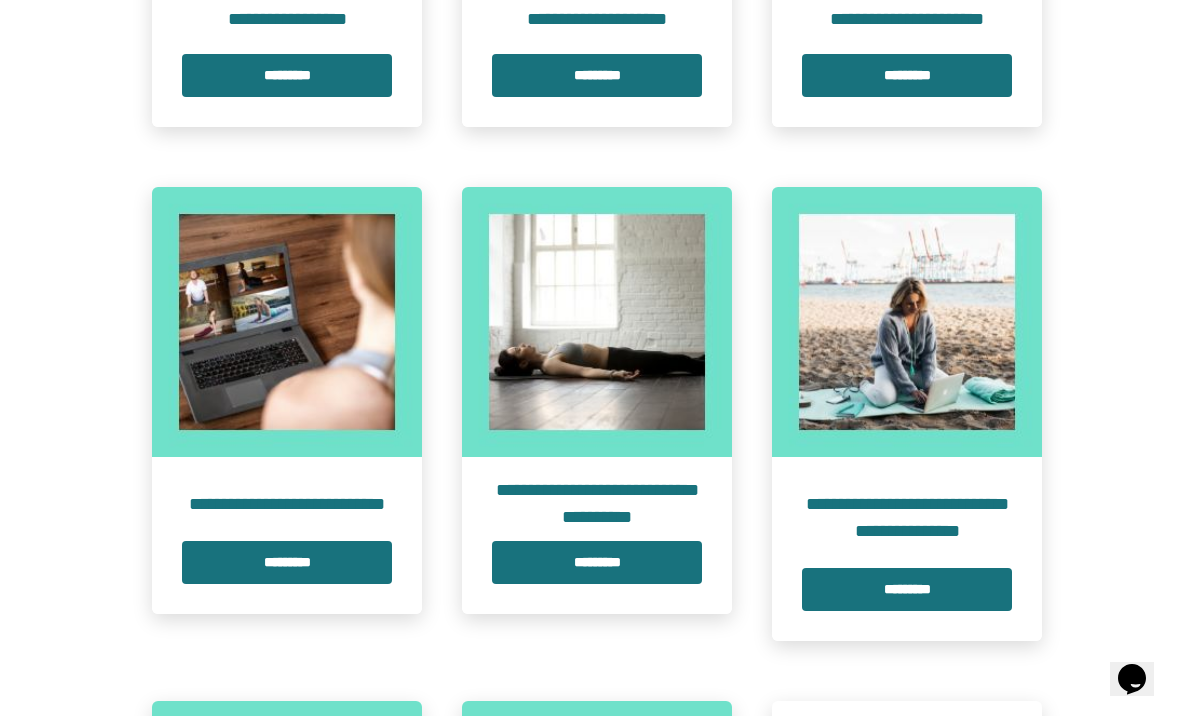click on "*********" at bounding box center (287, 562) 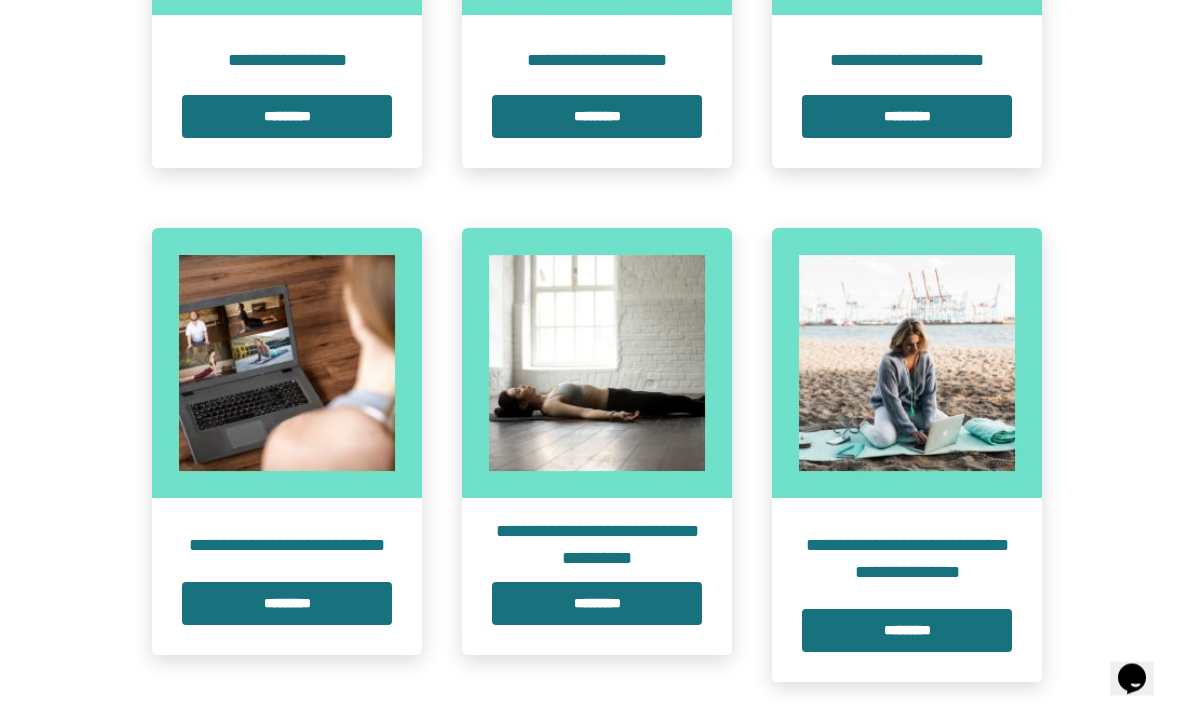 scroll, scrollTop: 1777, scrollLeft: 0, axis: vertical 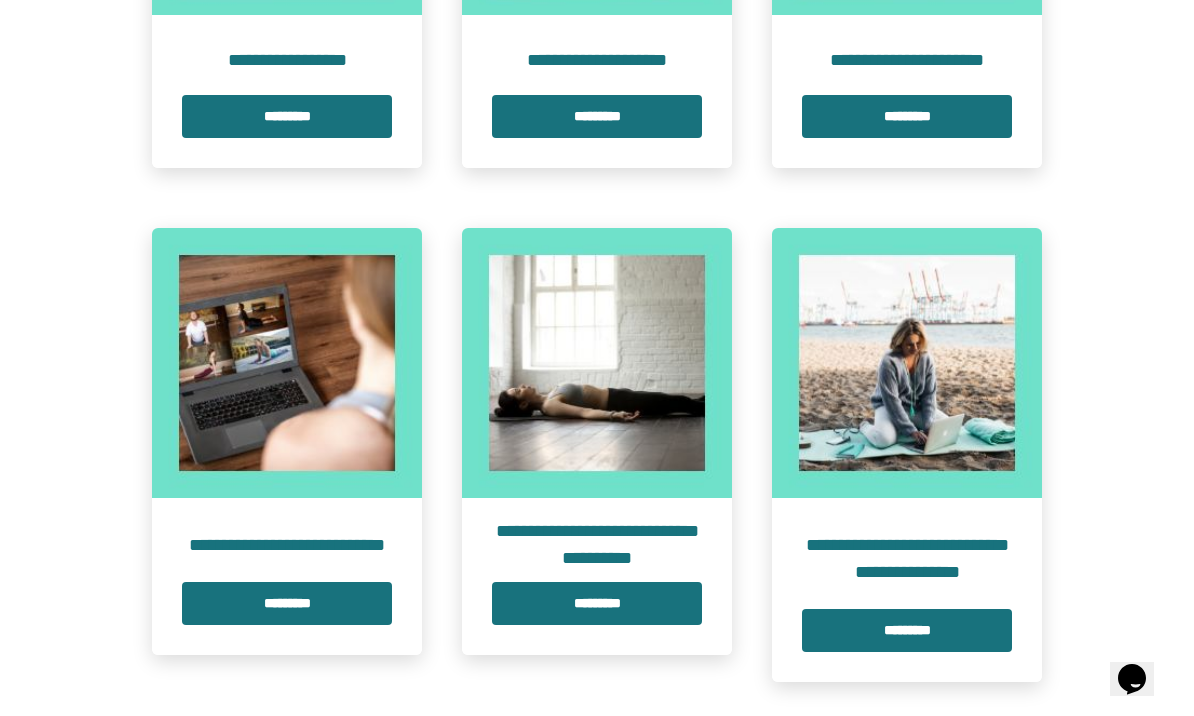 click on "*********" at bounding box center [287, 603] 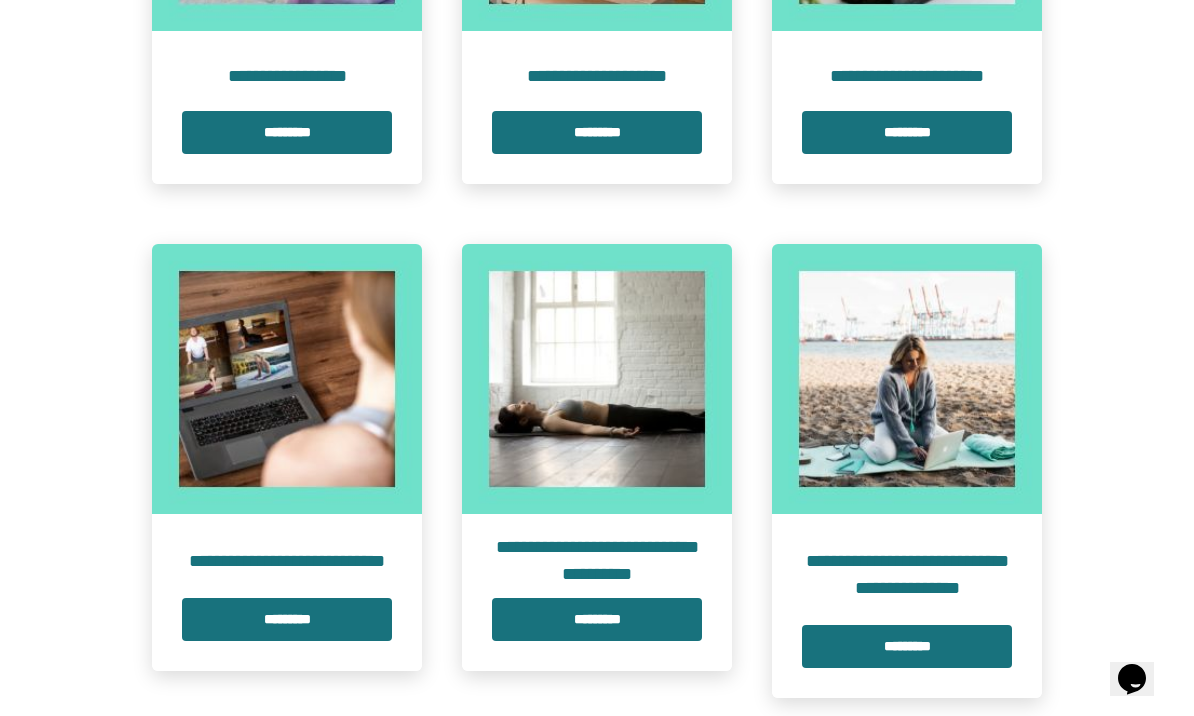 scroll, scrollTop: 1771, scrollLeft: 0, axis: vertical 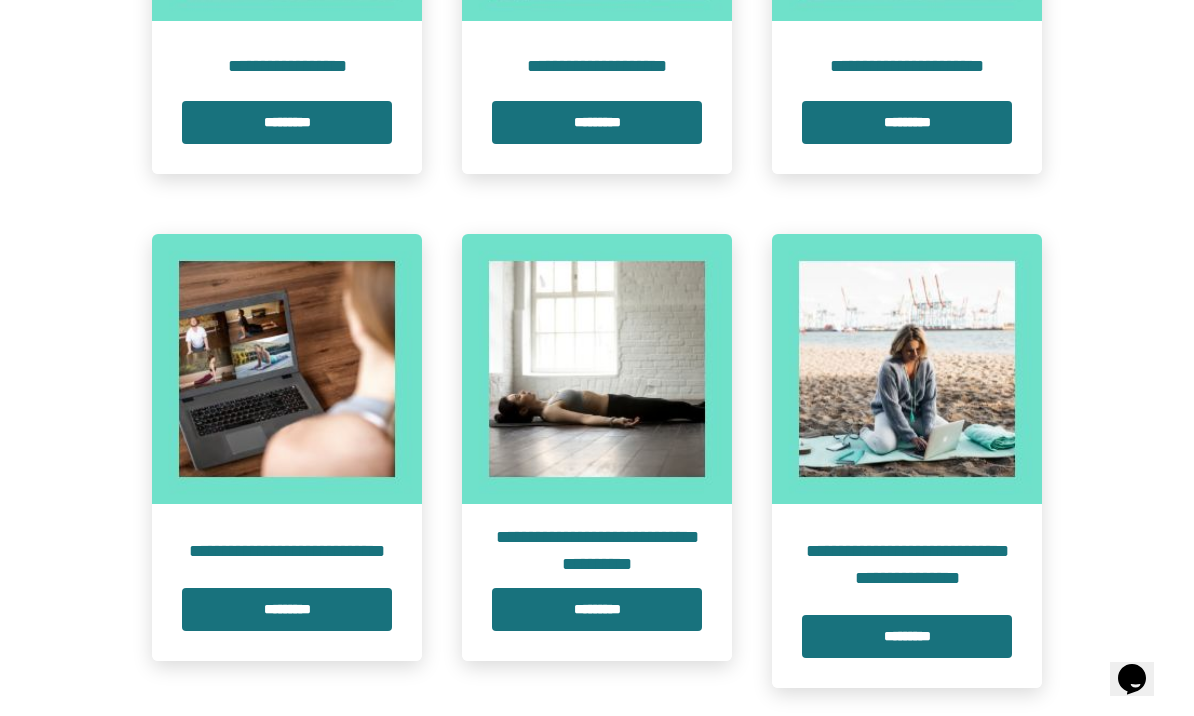 click on "*********" at bounding box center [287, 609] 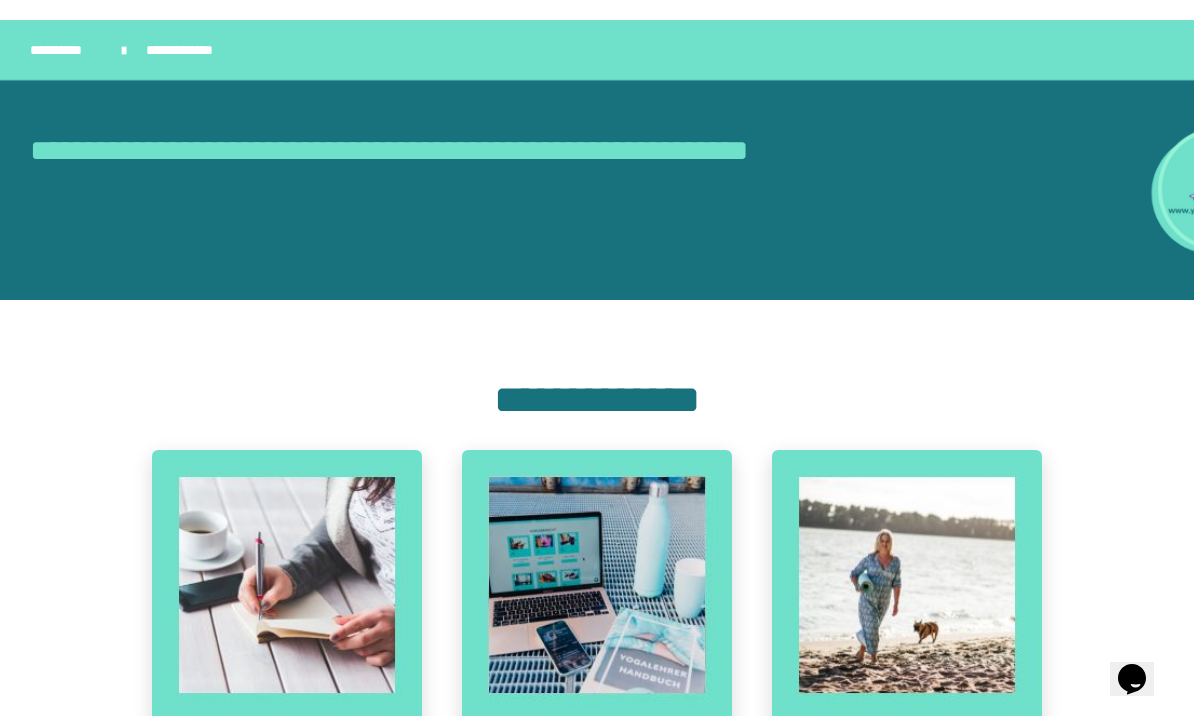 scroll, scrollTop: 0, scrollLeft: 0, axis: both 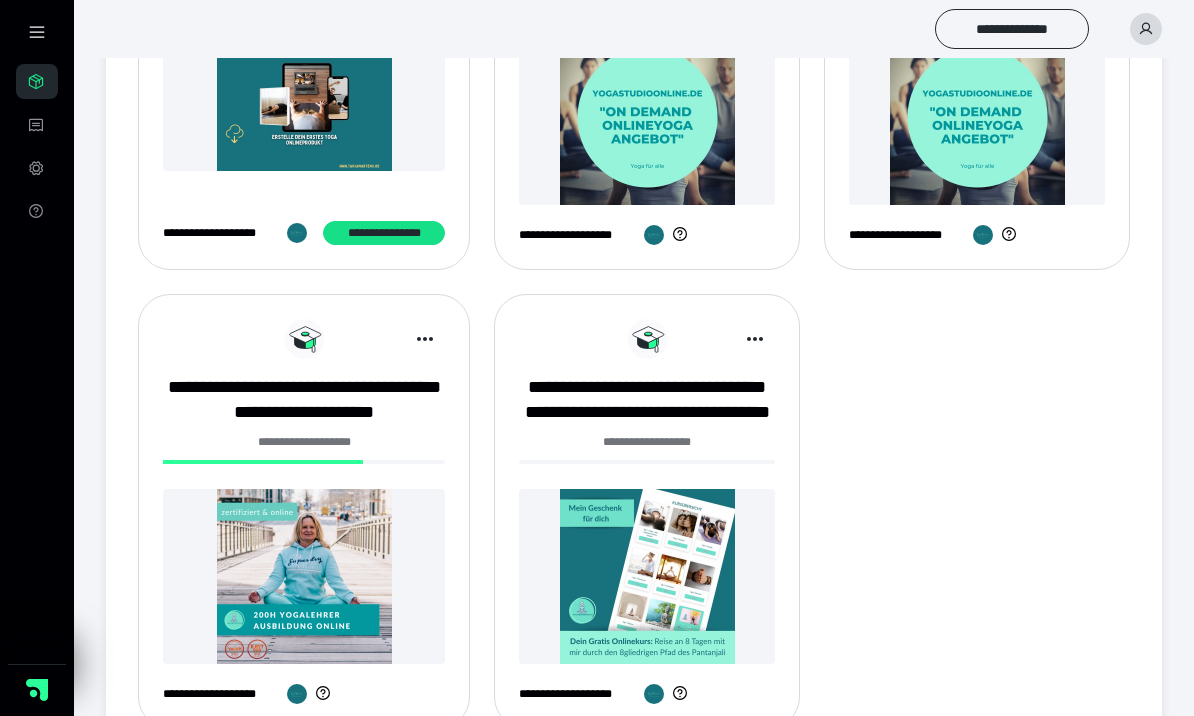 click at bounding box center (304, 576) 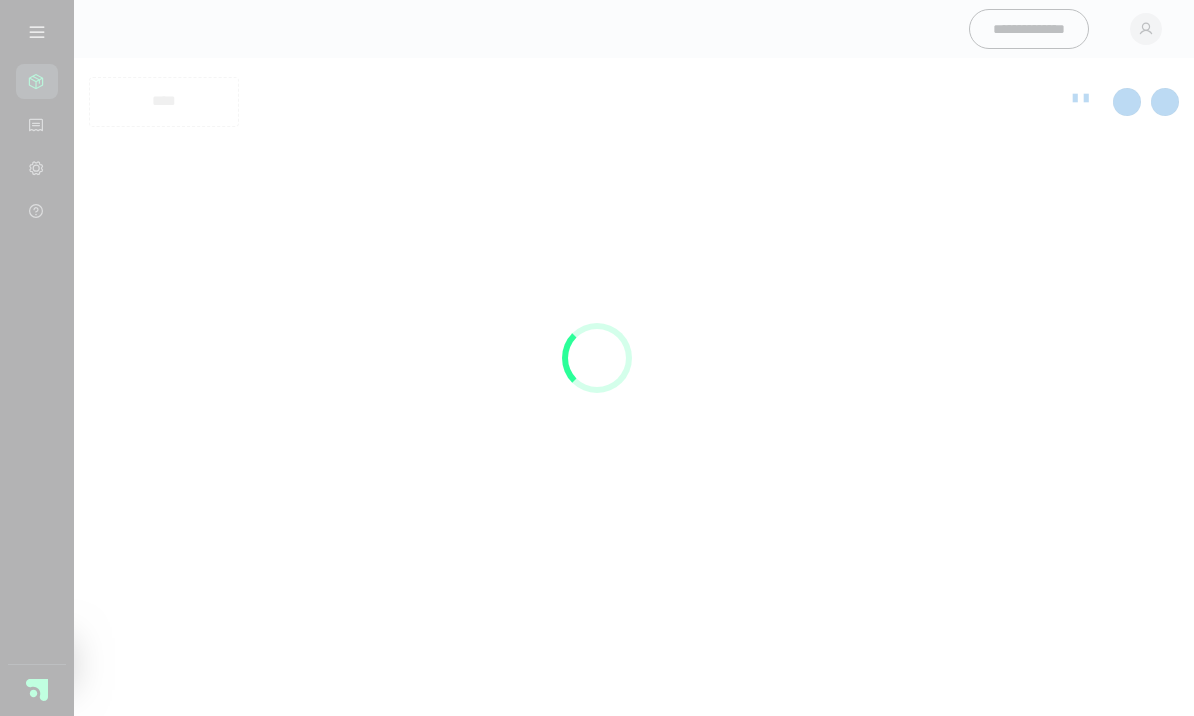 scroll, scrollTop: 0, scrollLeft: 0, axis: both 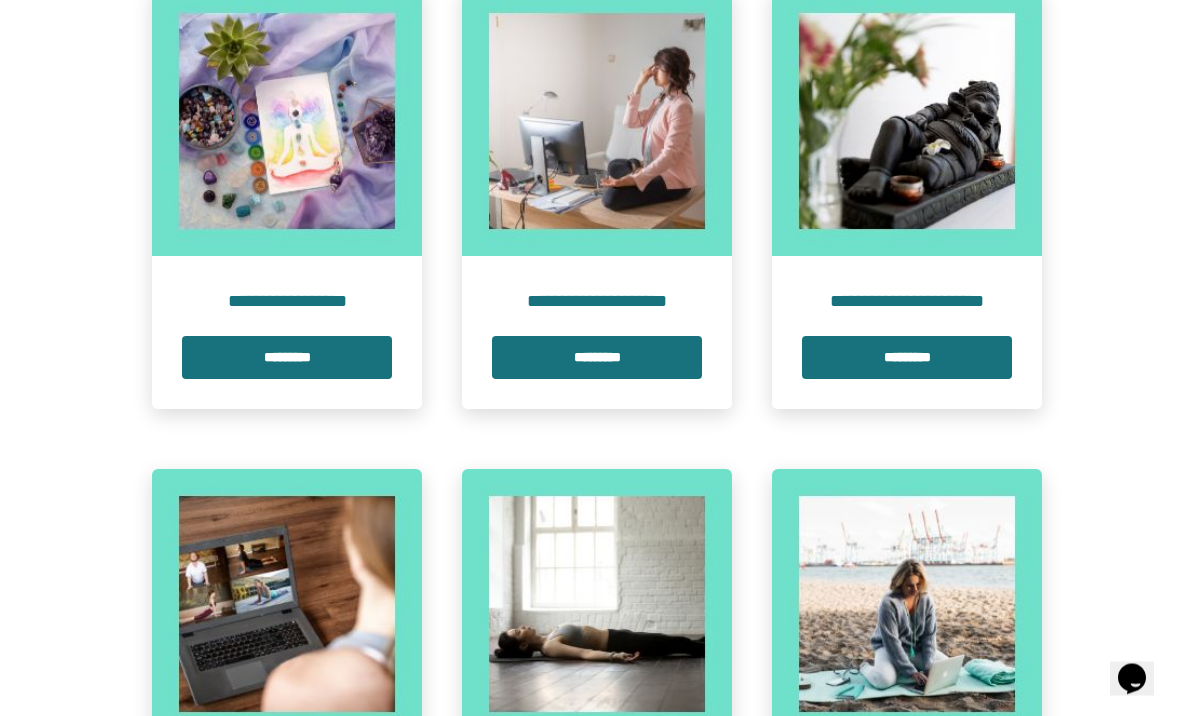 click at bounding box center [287, 605] 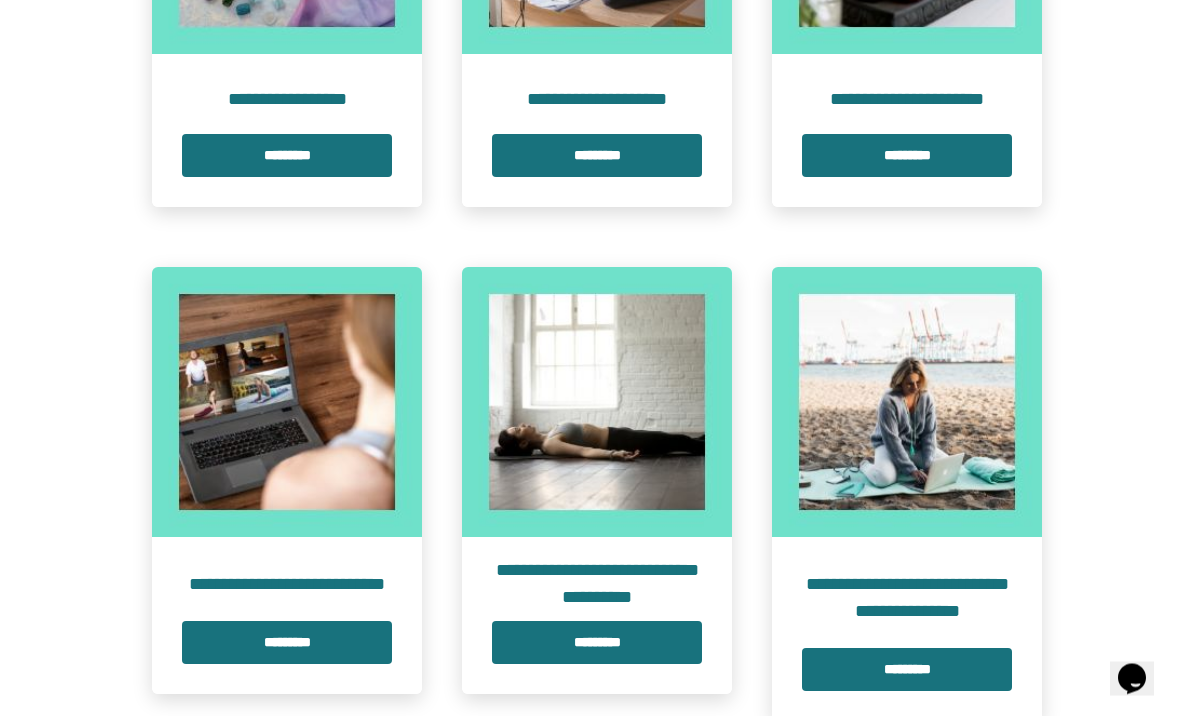 scroll, scrollTop: 1738, scrollLeft: 0, axis: vertical 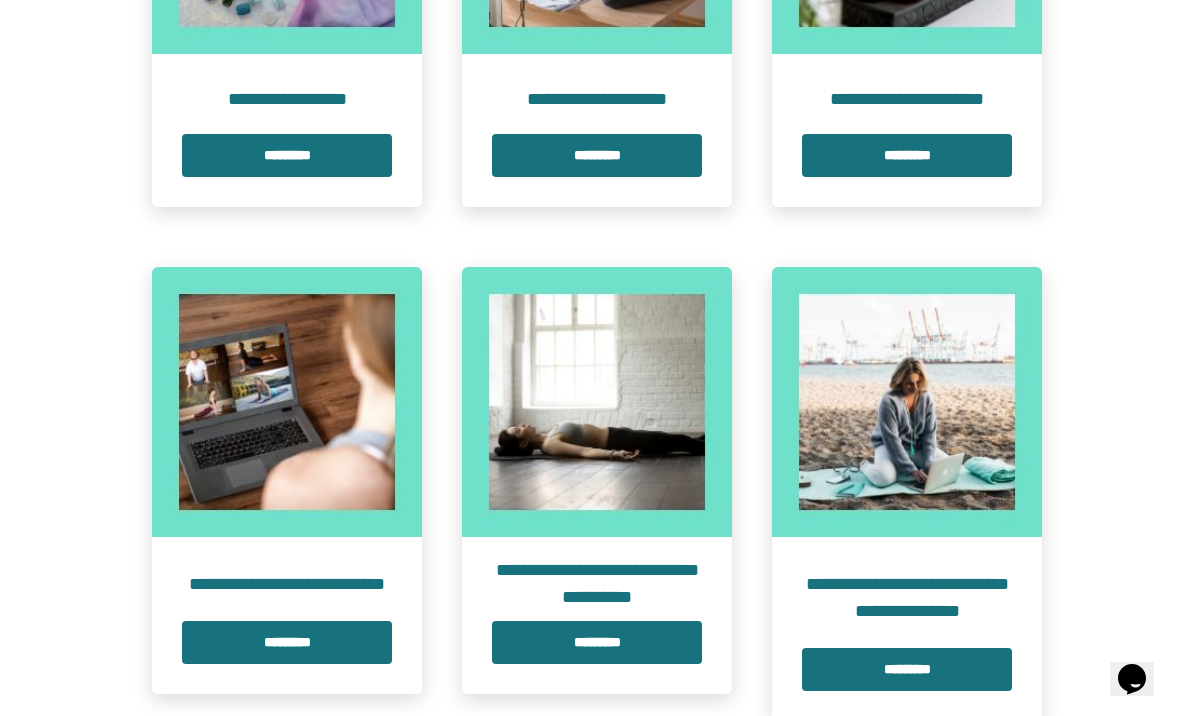 click on "*********" at bounding box center (287, 642) 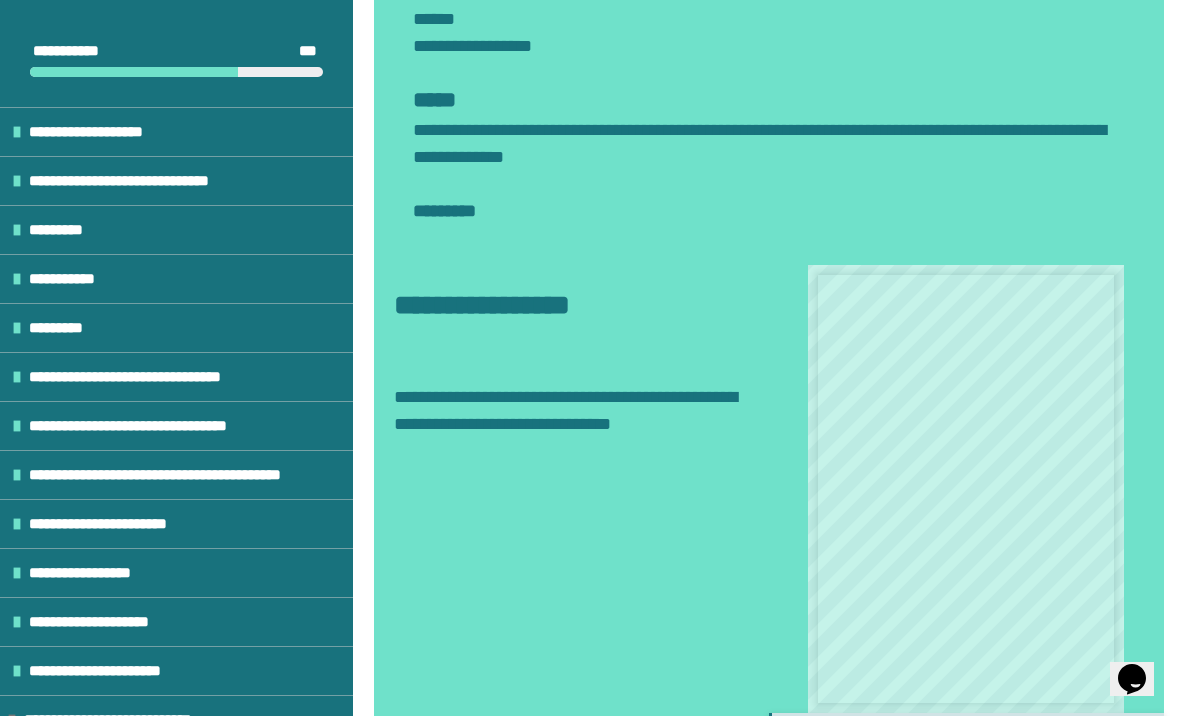scroll, scrollTop: 2265, scrollLeft: 0, axis: vertical 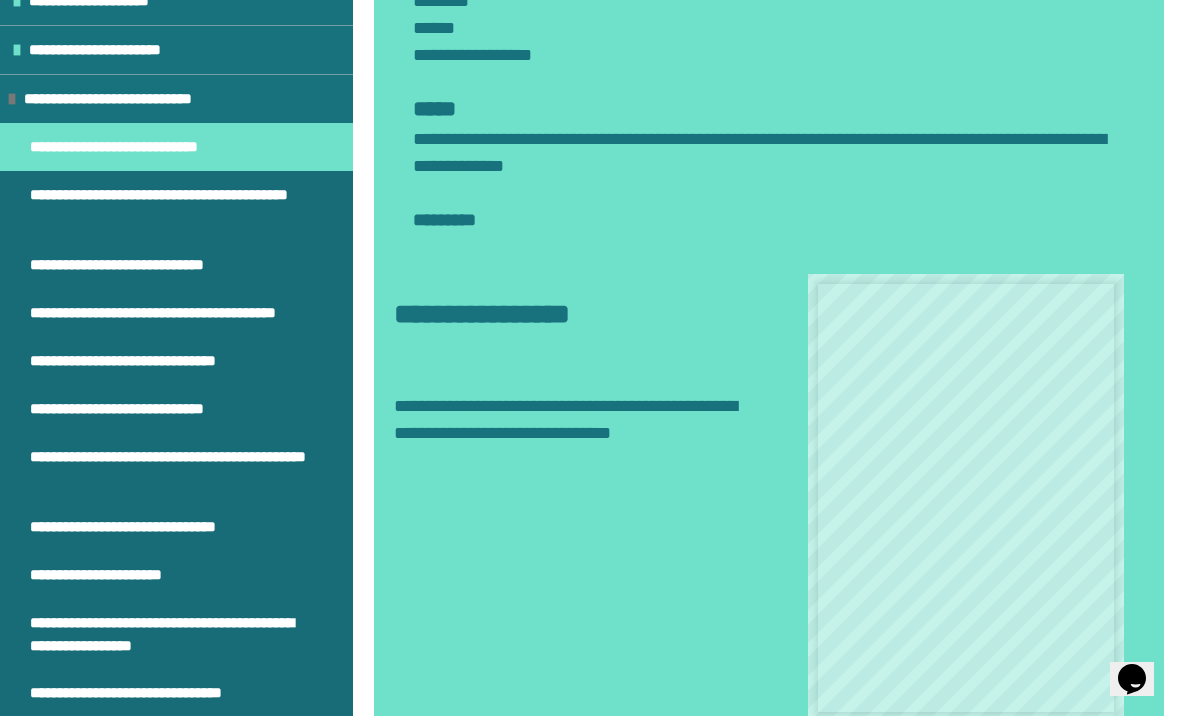 click on "**********" at bounding box center [168, 468] 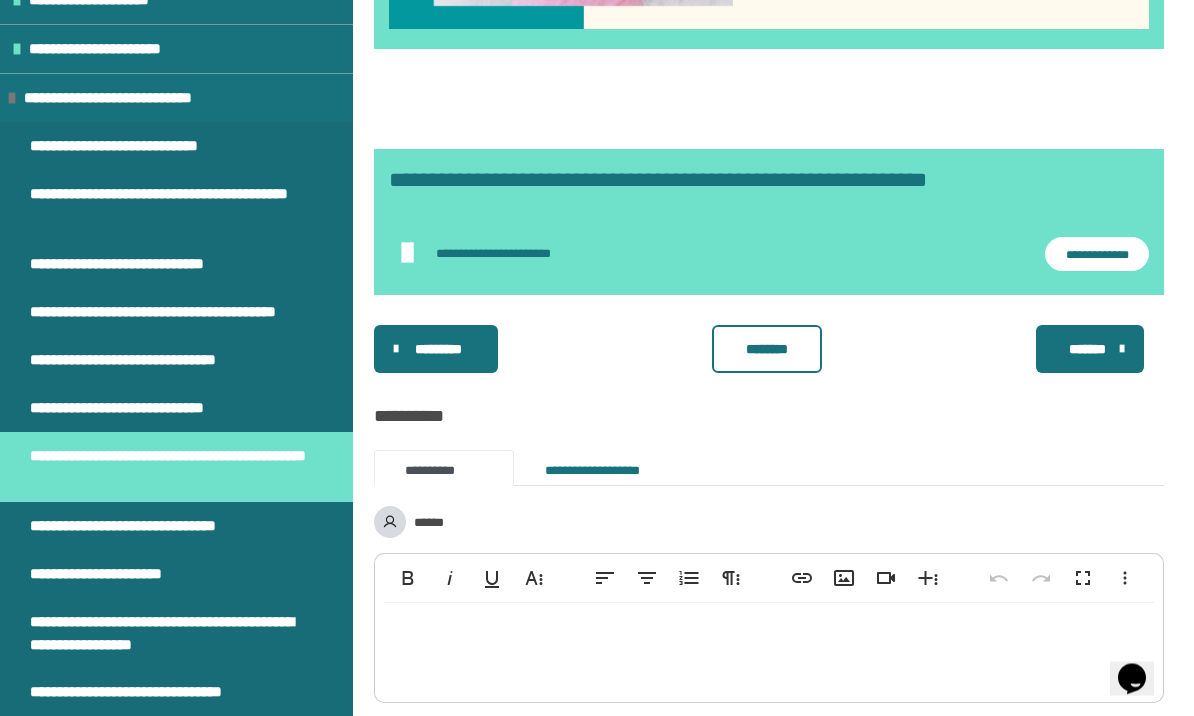 scroll, scrollTop: 772, scrollLeft: 0, axis: vertical 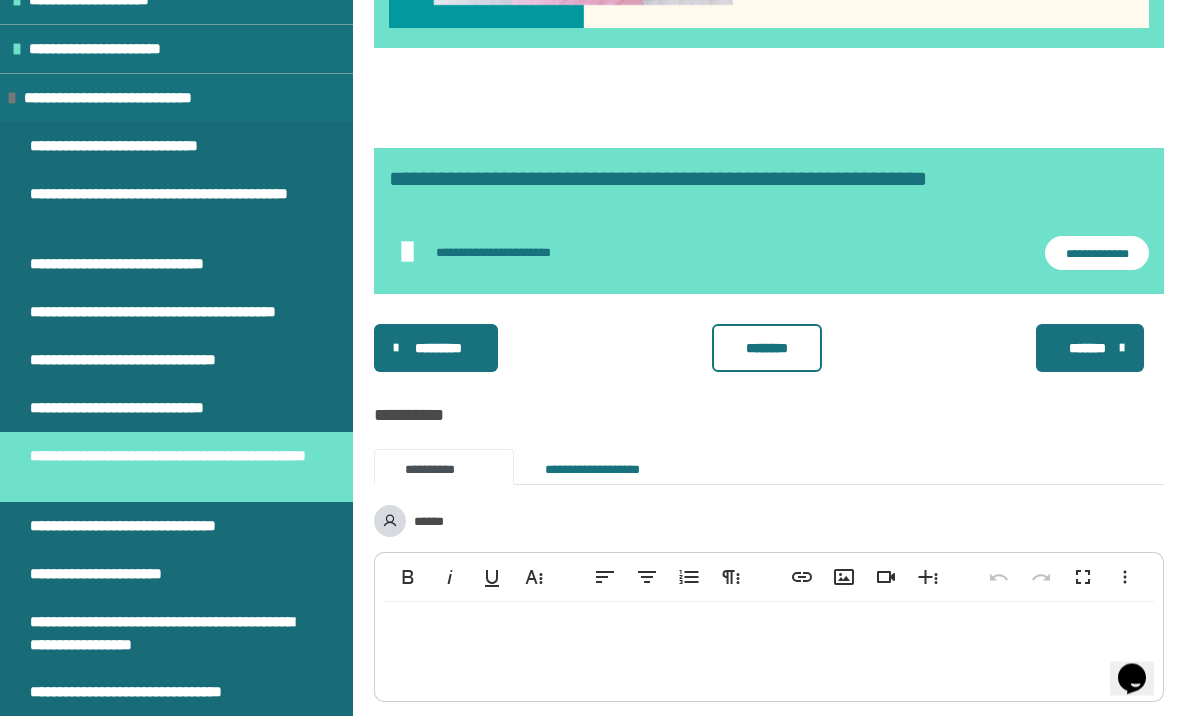 click on "**********" at bounding box center [132, 409] 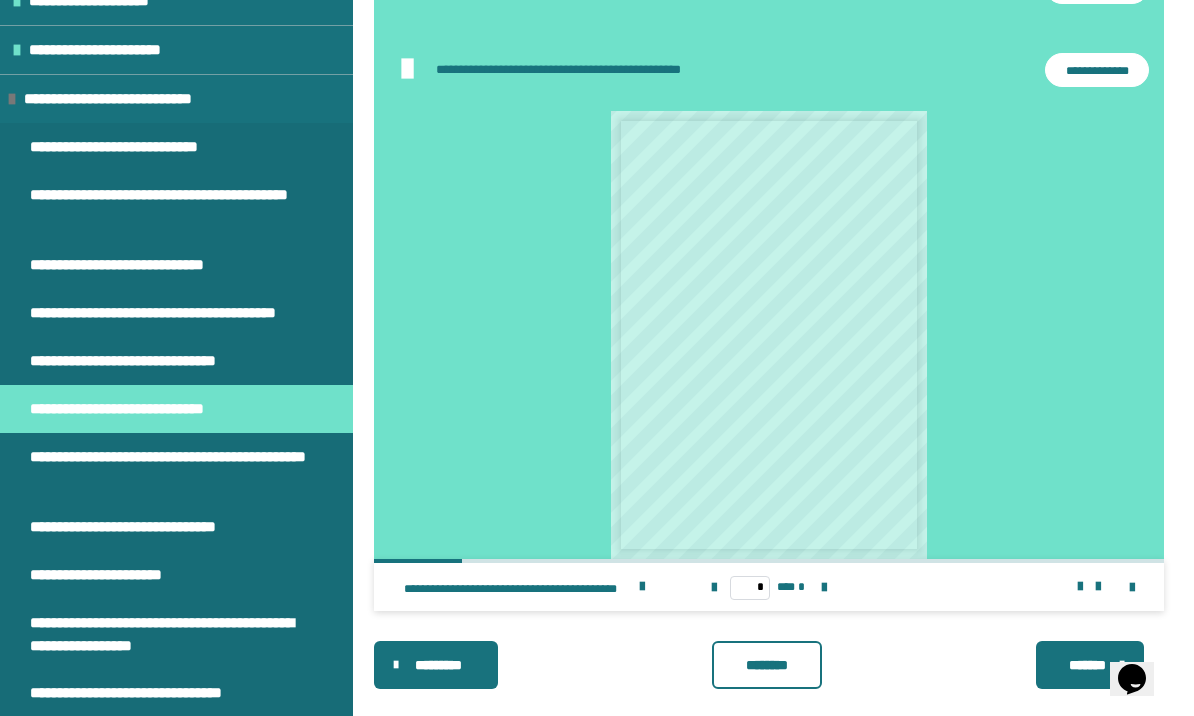 scroll, scrollTop: 1395, scrollLeft: 0, axis: vertical 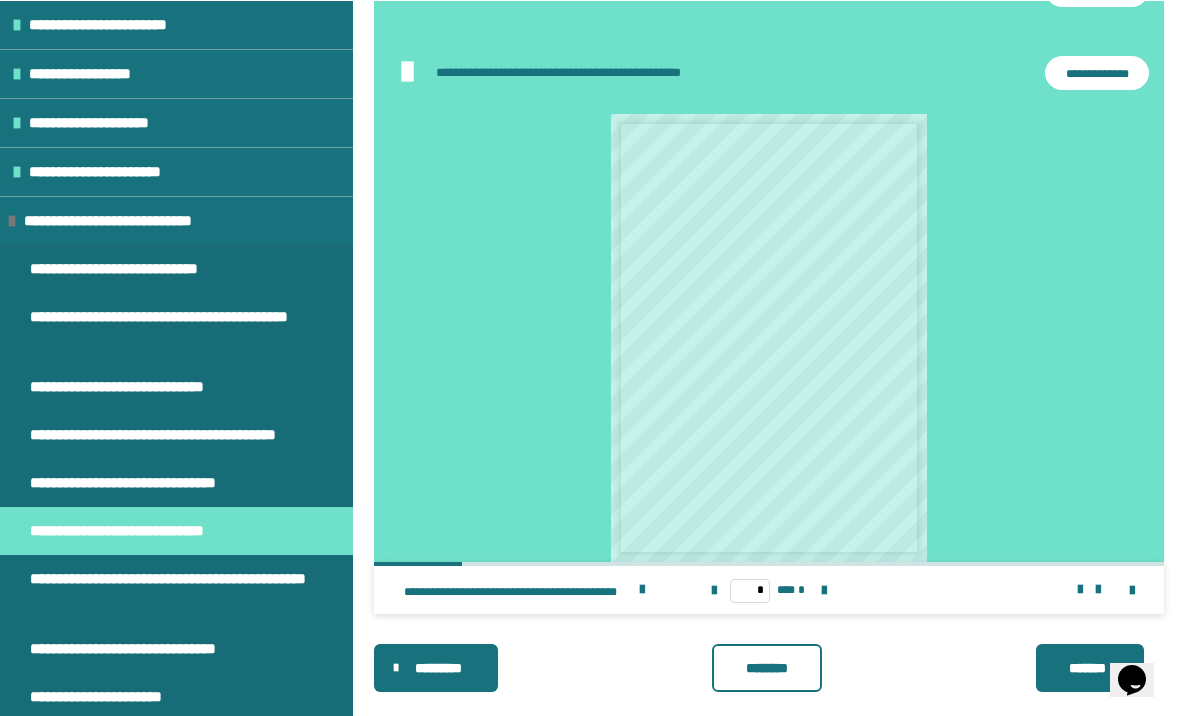click on "**********" at bounding box center [176, 386] 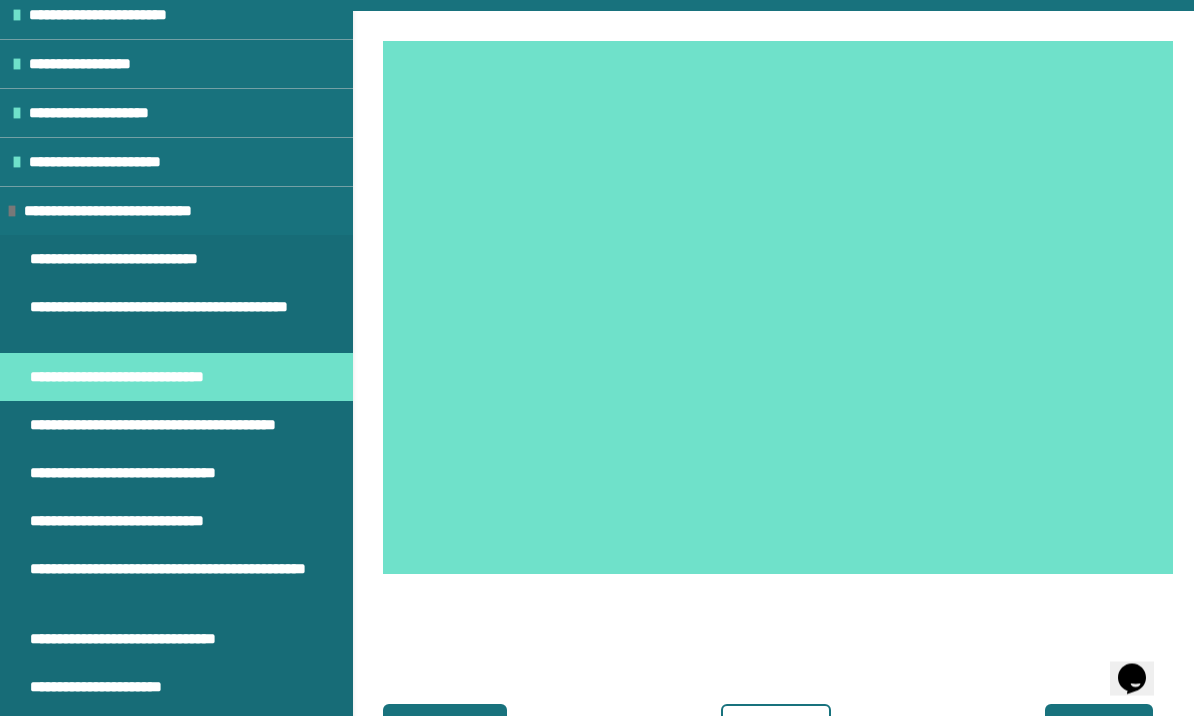 scroll, scrollTop: 344, scrollLeft: 0, axis: vertical 